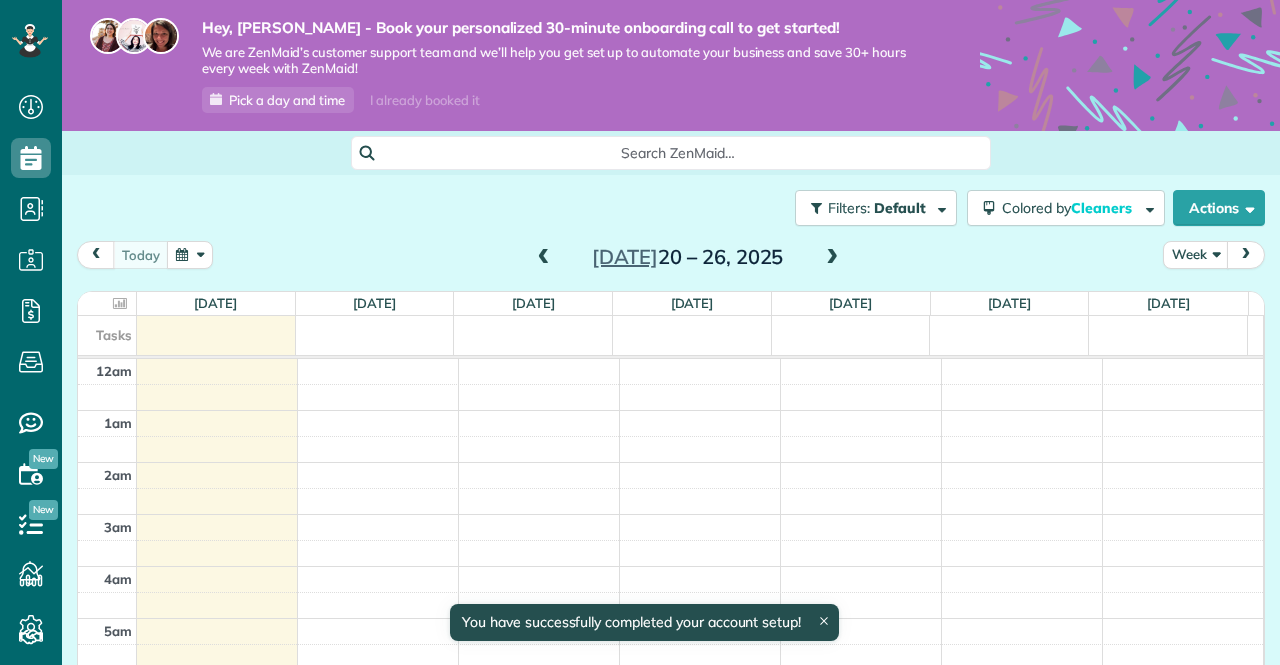 scroll, scrollTop: 0, scrollLeft: 0, axis: both 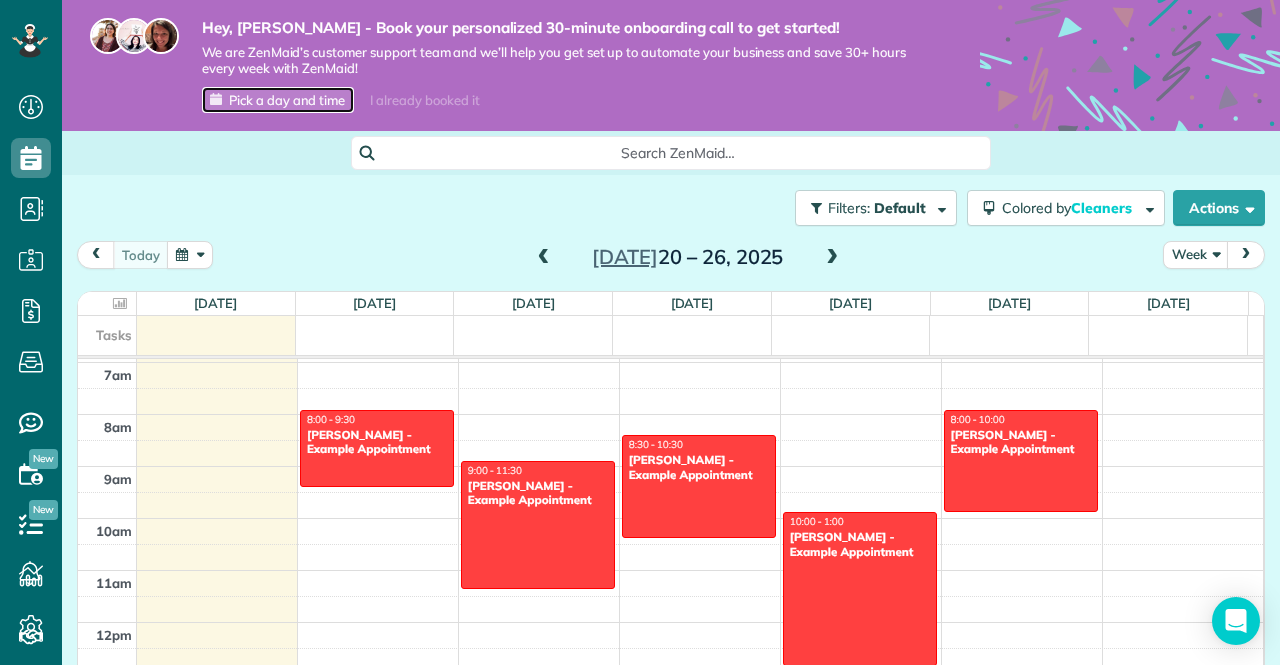 click on "Pick a day and time" at bounding box center (287, 100) 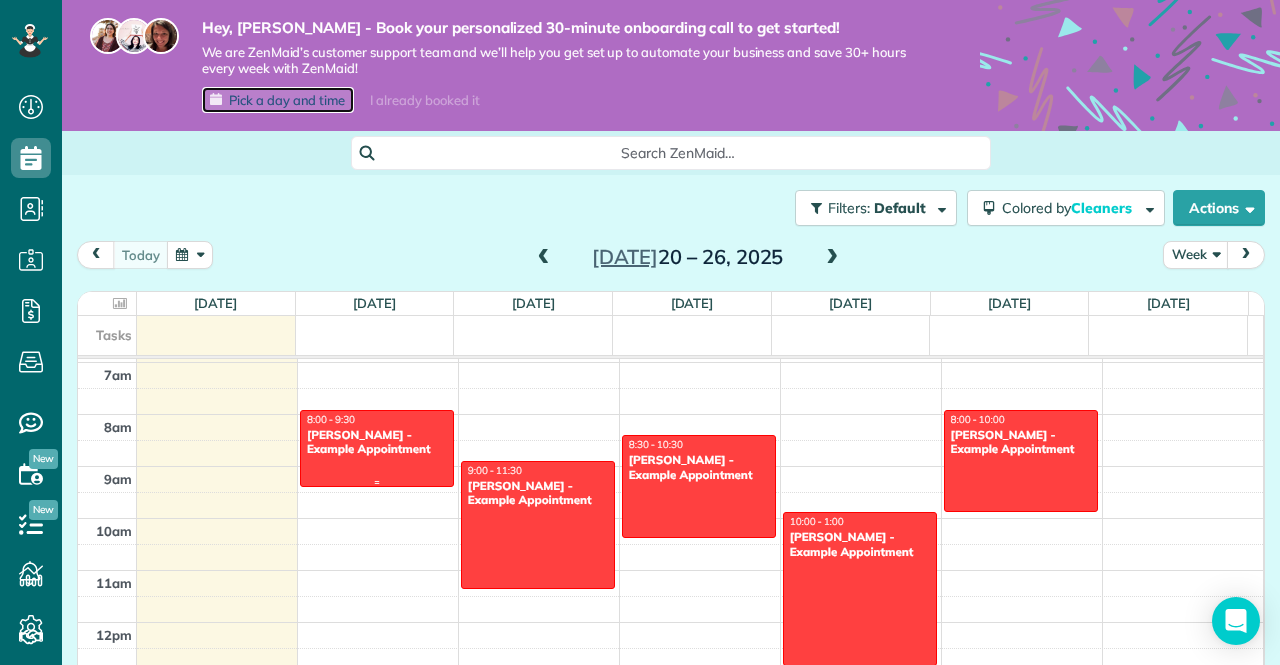 click at bounding box center [377, 448] 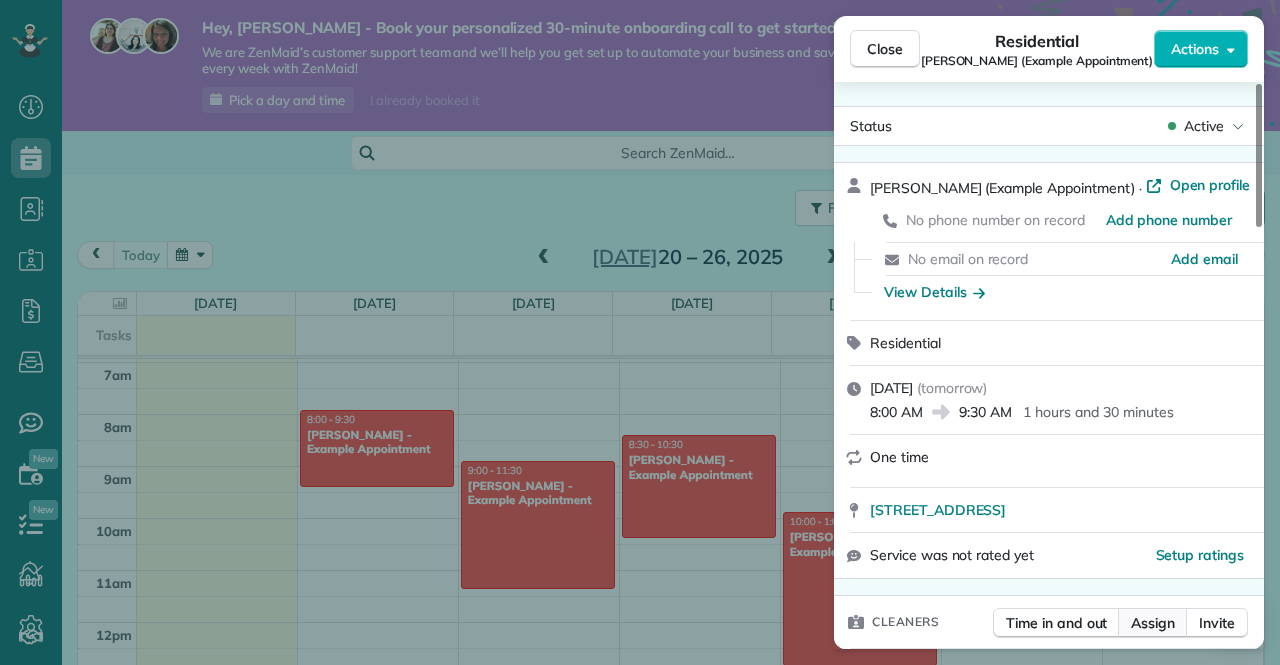click on "Assign" at bounding box center [1153, 623] 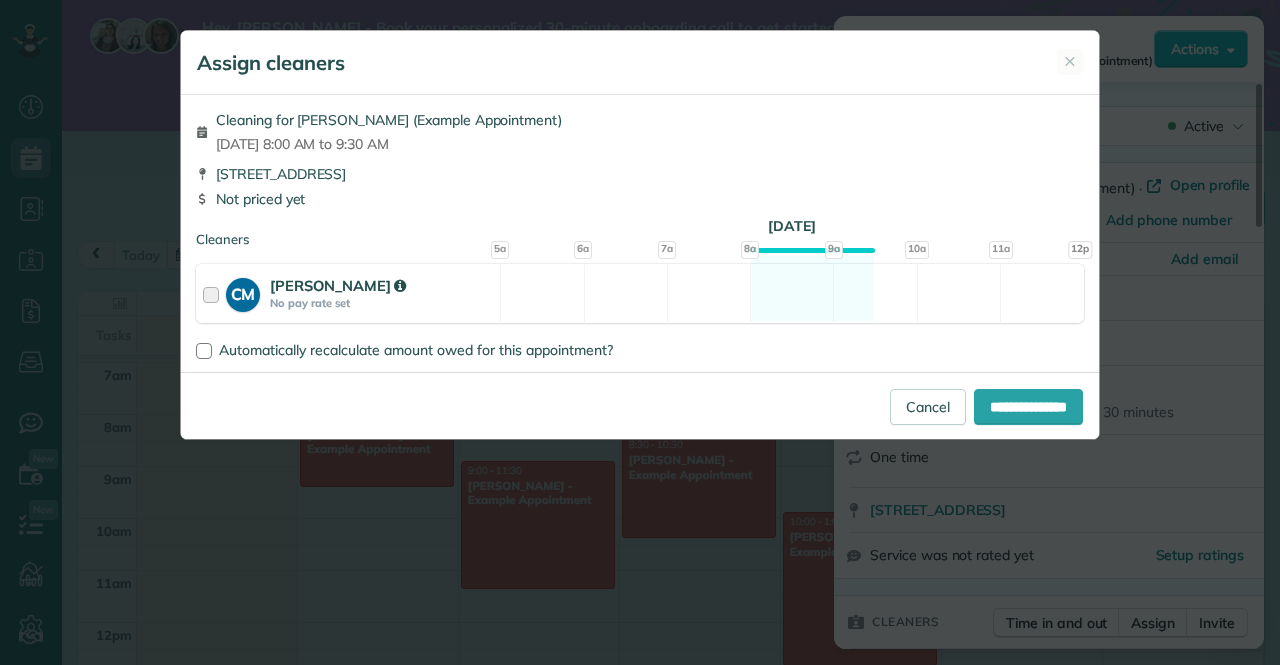 click on "CM" at bounding box center (243, 292) 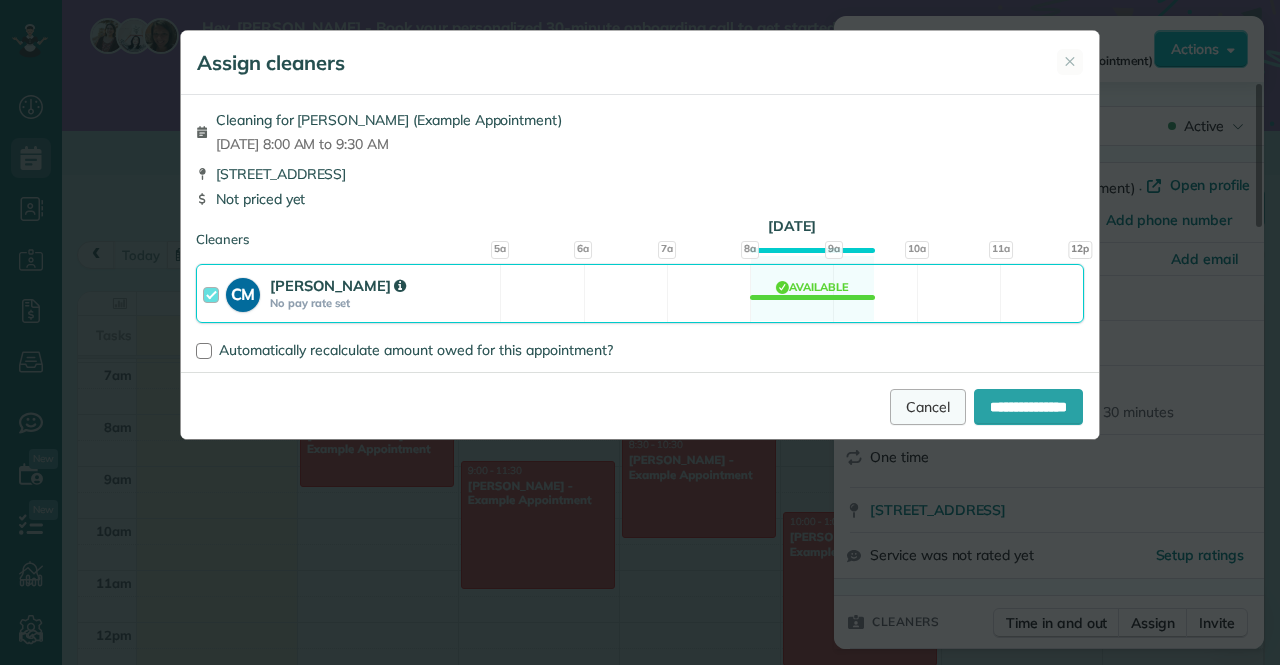 click on "Cancel" at bounding box center [928, 407] 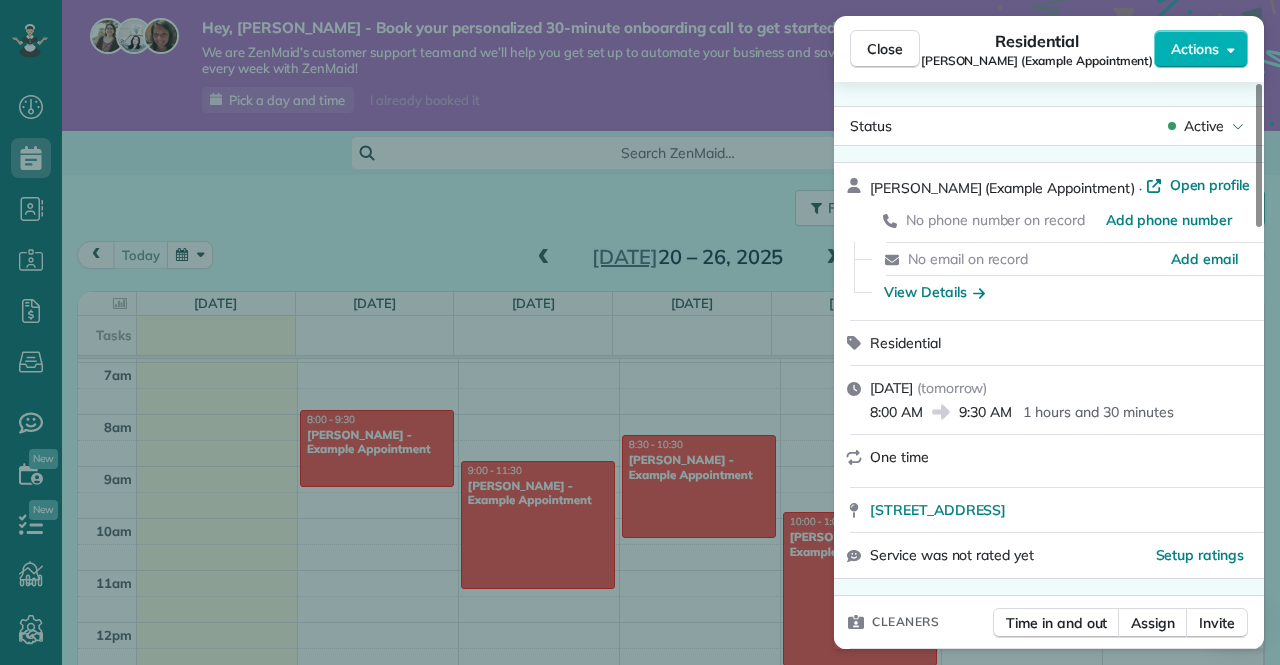 click on "Close Residential Debbie Sardone (Example Appointment) Actions Status Active Debbie Sardone (Example Appointment) · Open profile No phone number on record Add phone number No email on record Add email View Details Residential Monday, July 21, 2025 ( tomorrow ) 8:00 AM 9:30 AM 1 hours and 30 minutes One time 1234 Wilshire Boulevard Los Angeles CA 90017 Service was not rated yet Setup ratings Cleaners Time in and out Assign Invite Cleaners No cleaners assigned yet Checklist Try Now Keep this appointment up to your standards. Stay on top of every detail, keep your cleaners organised, and your client happy. Assign a checklist Watch a 5 min demo Billing Billing actions Price $0.00 Overcharge $0.00 Discount $0.00 Coupon discount - Primary tax - Secondary tax - Total appointment price $0.00 Tips collected New feature! $0.00 Mark as paid Total including tip $0.00 Get paid online in no-time! Send an invoice and reward your cleaners with tips Charge customer credit card Appointment custom fields Work items Notes 1 0 (" at bounding box center (640, 332) 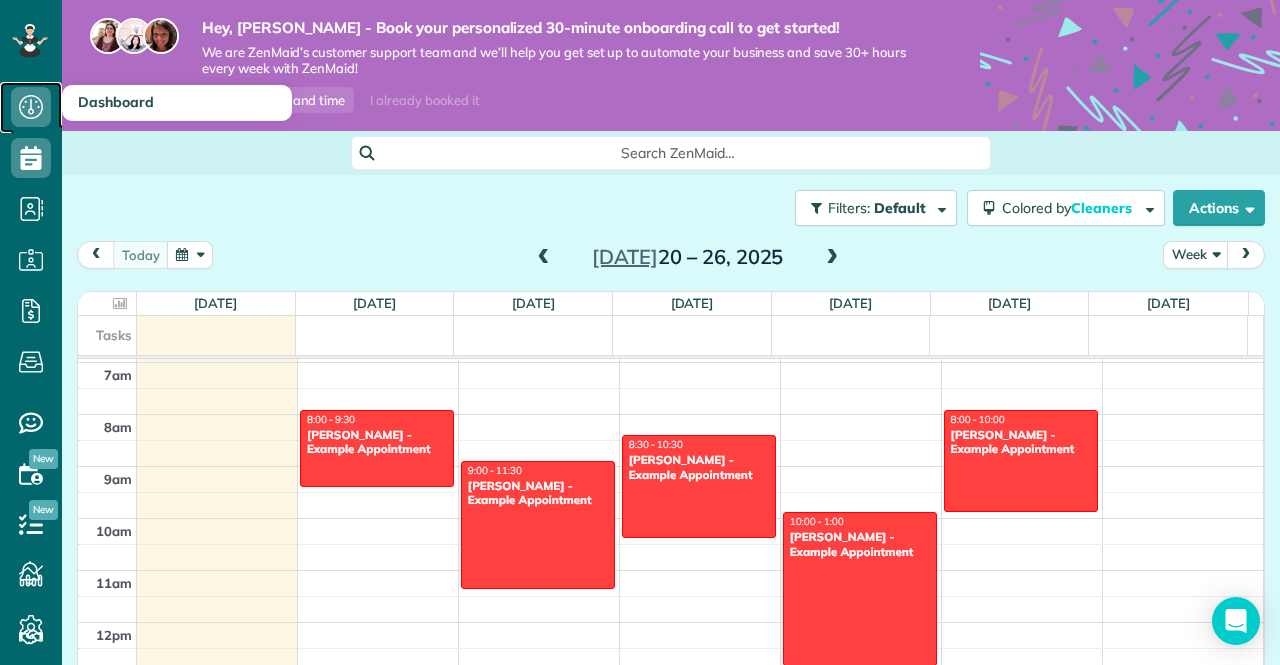 drag, startPoint x: 28, startPoint y: 101, endPoint x: 10, endPoint y: 104, distance: 18.248287 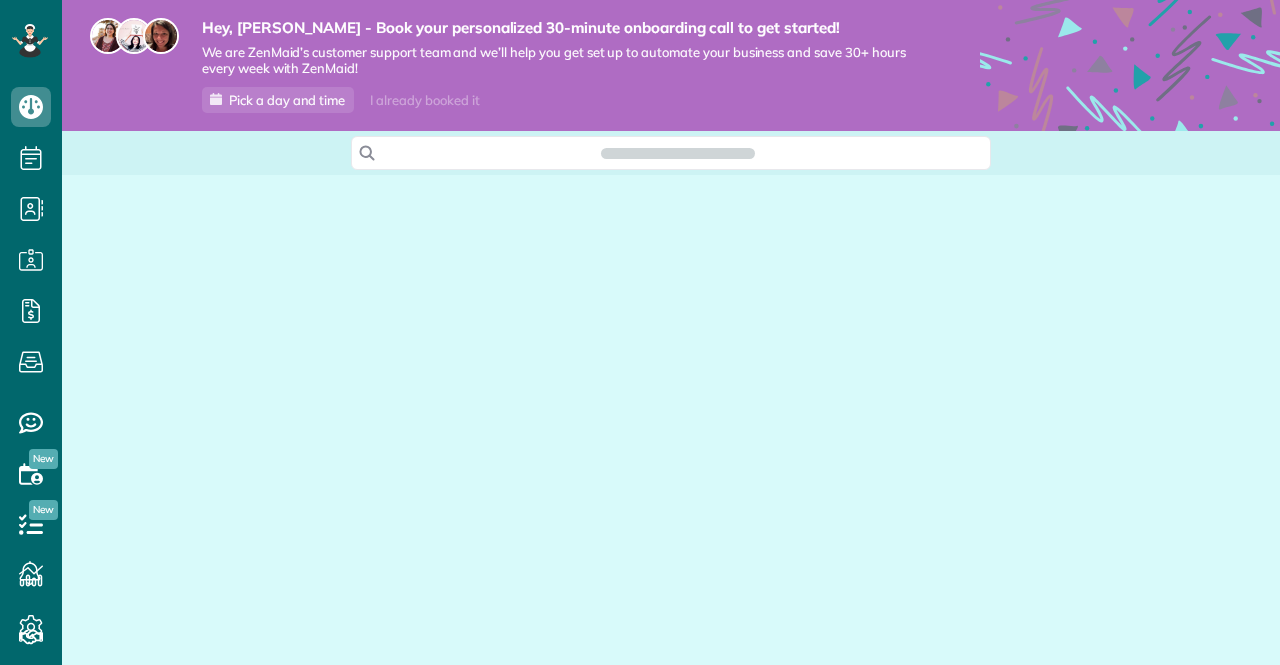 scroll, scrollTop: 0, scrollLeft: 0, axis: both 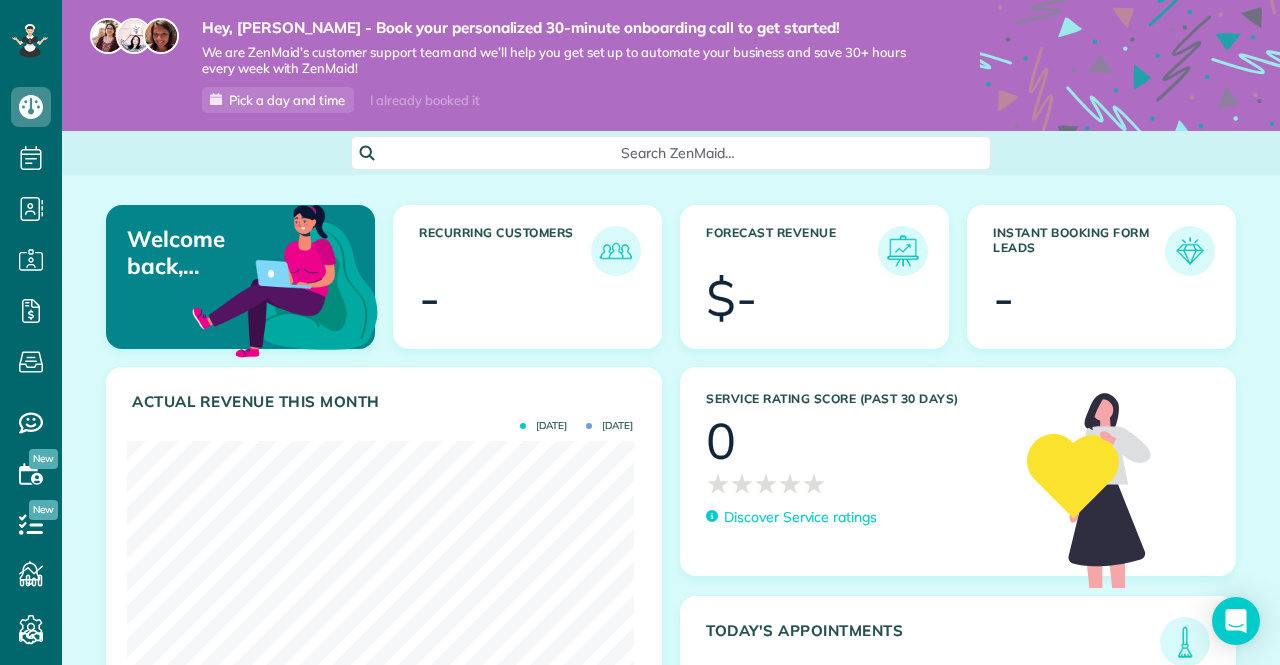 click on "Search ZenMaid…" at bounding box center (671, 153) 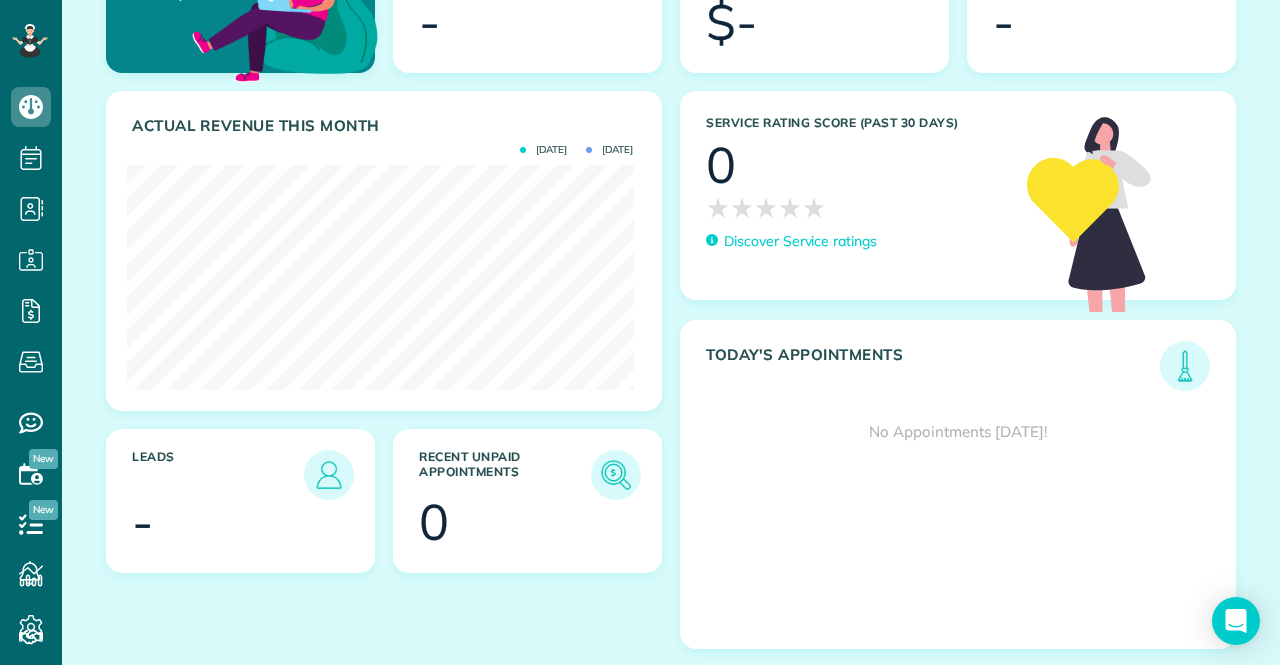 scroll, scrollTop: 0, scrollLeft: 0, axis: both 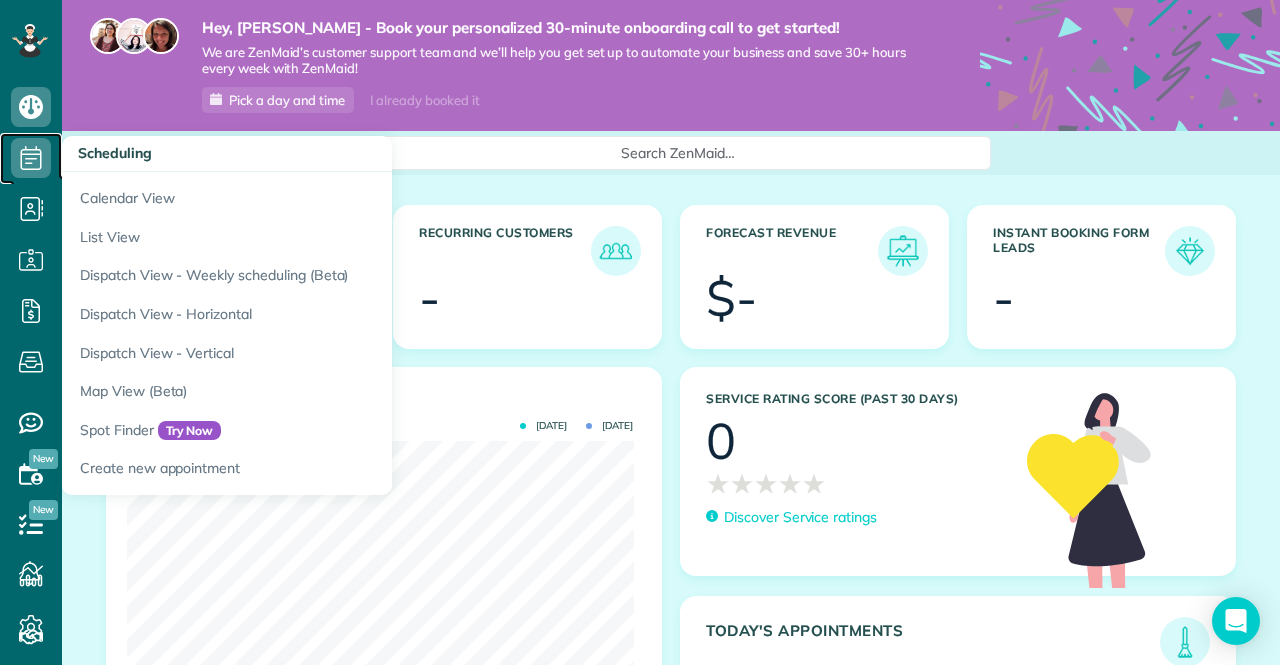 click 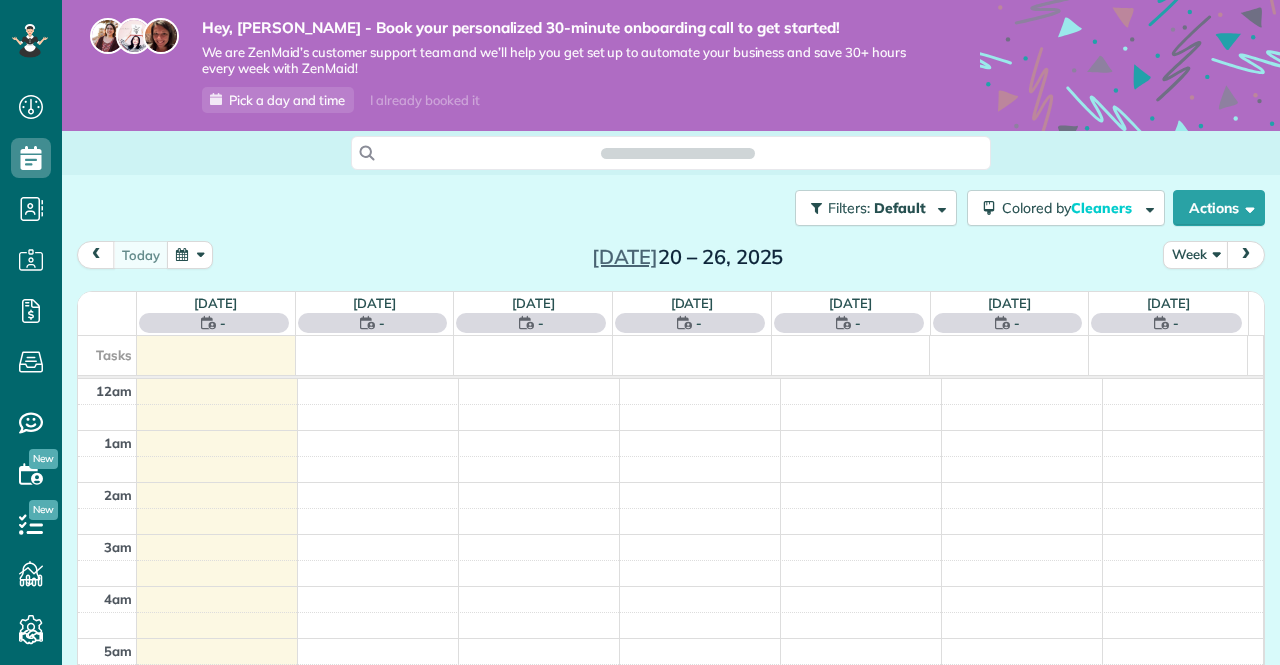 scroll, scrollTop: 0, scrollLeft: 0, axis: both 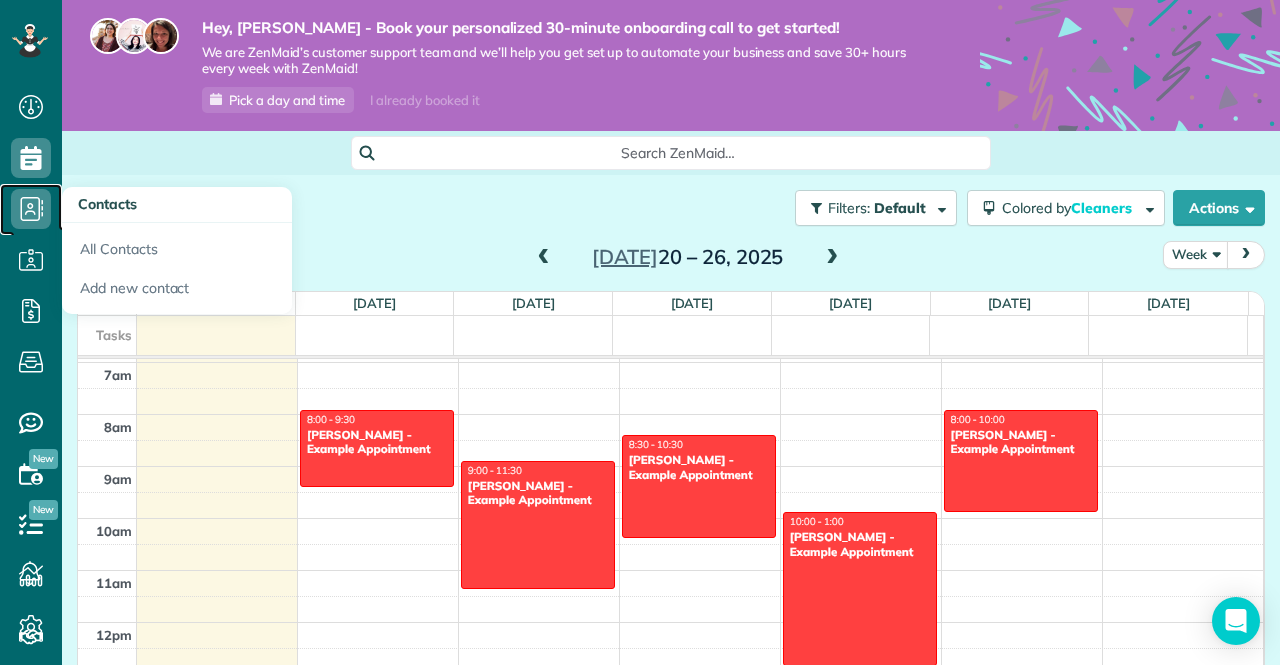 drag, startPoint x: 144, startPoint y: 452, endPoint x: 26, endPoint y: 222, distance: 258.5034 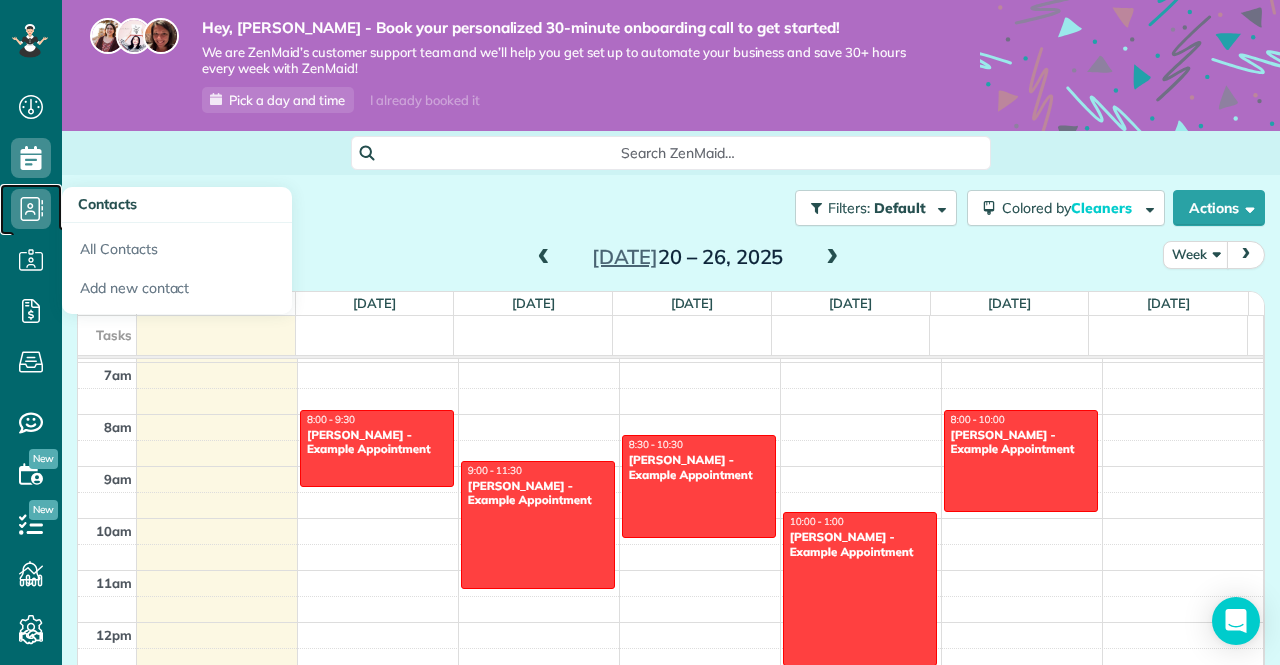 click 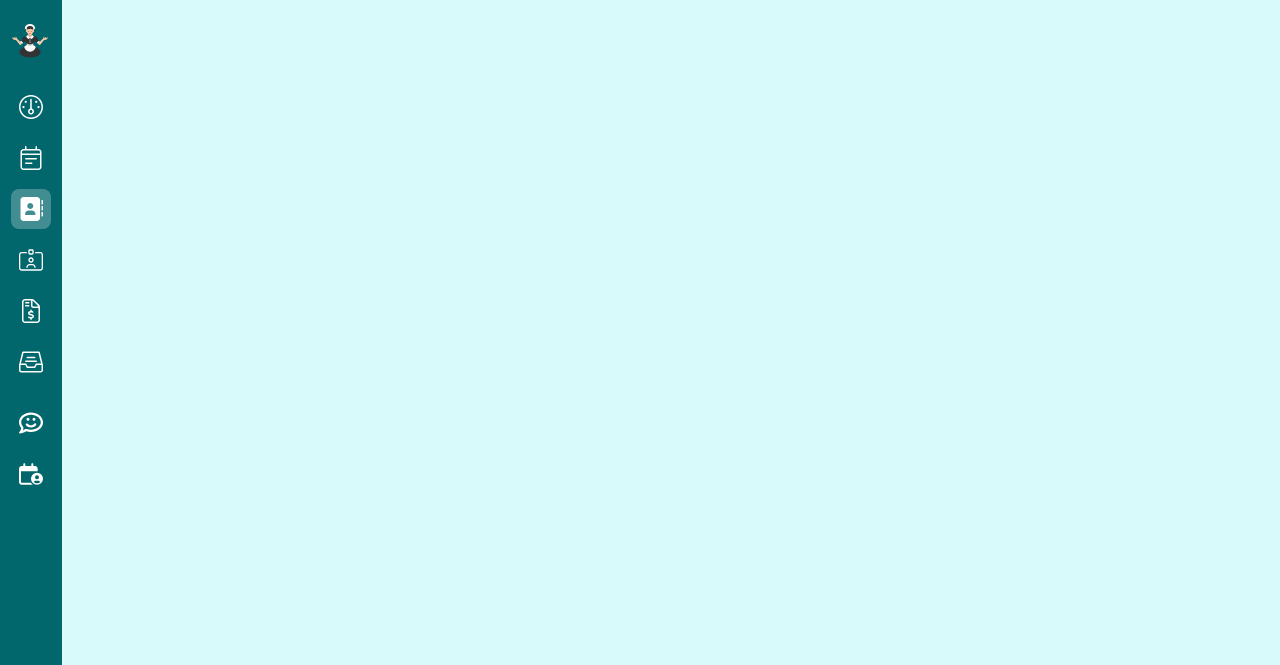 scroll, scrollTop: 0, scrollLeft: 0, axis: both 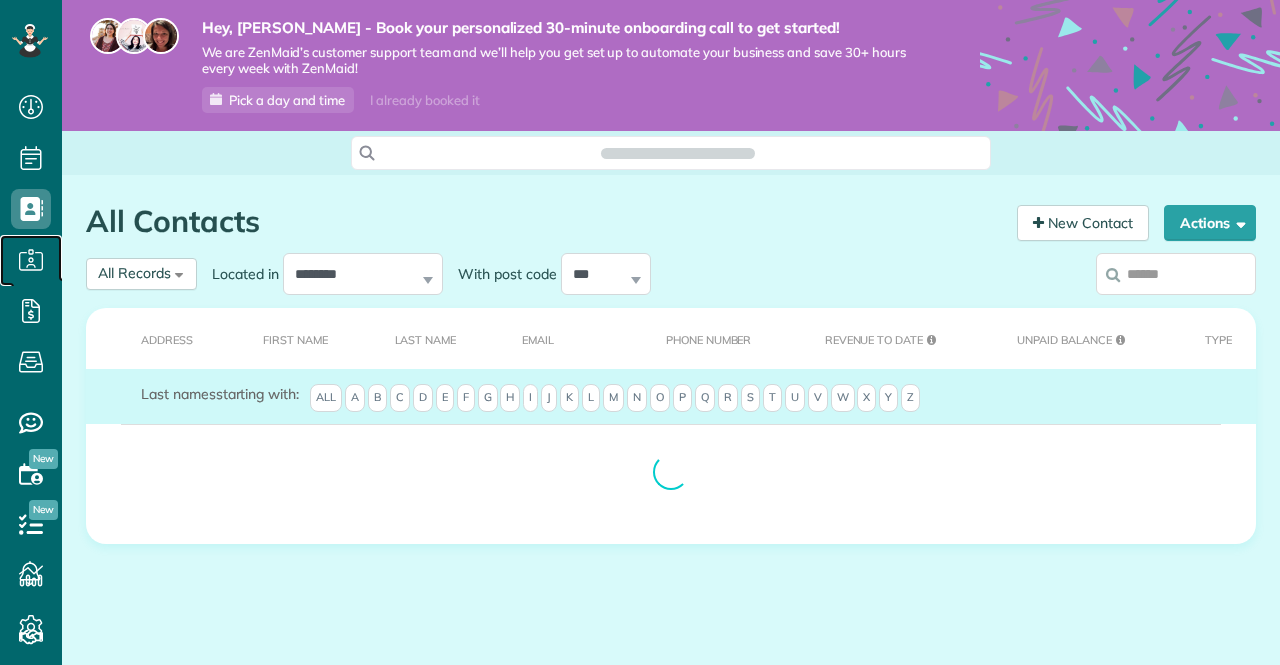 click 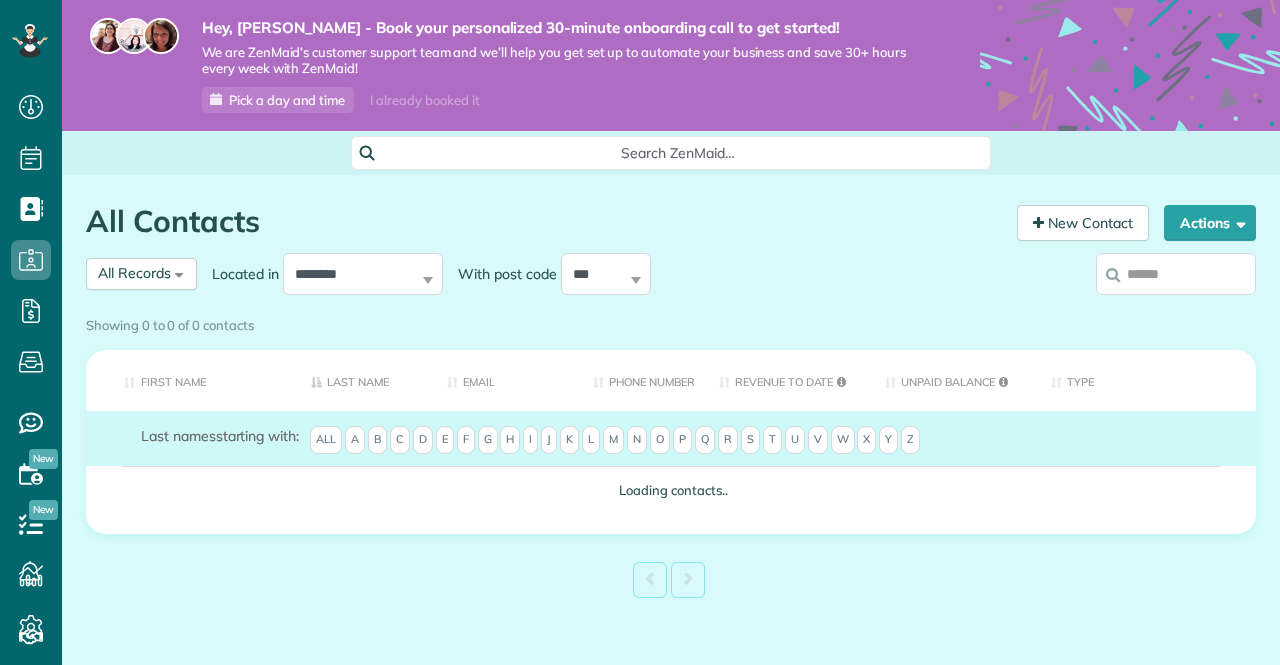 scroll, scrollTop: 665, scrollLeft: 62, axis: both 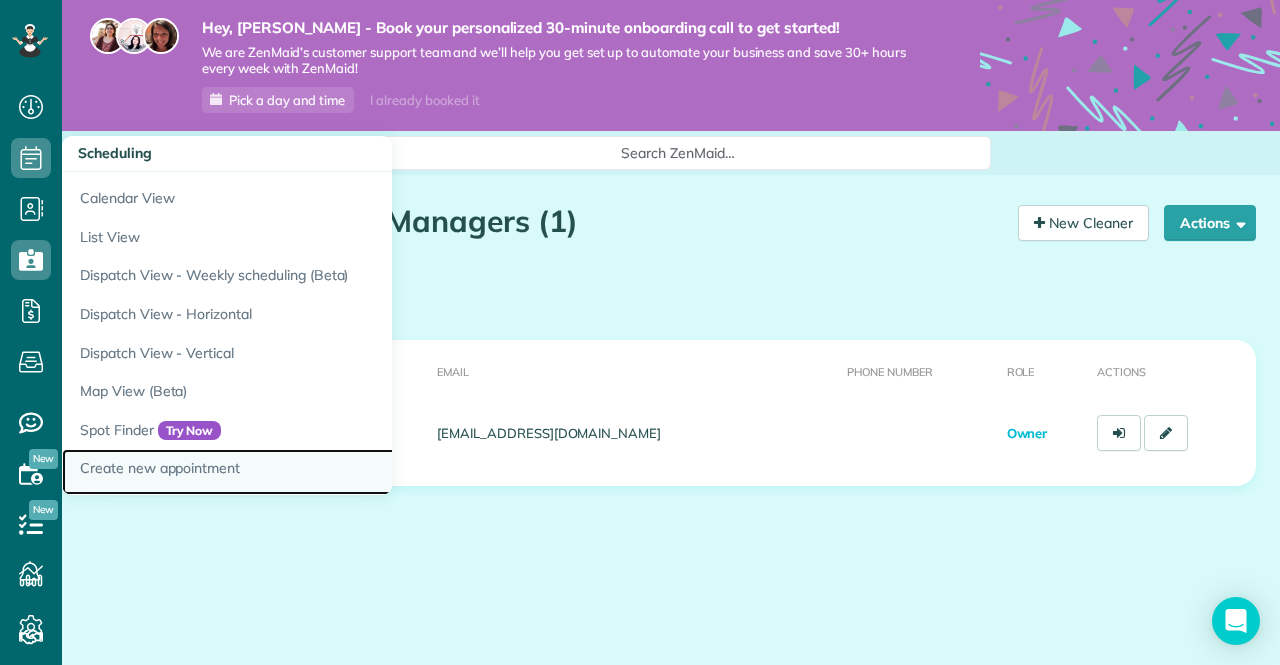 click on "Create new appointment" at bounding box center [312, 472] 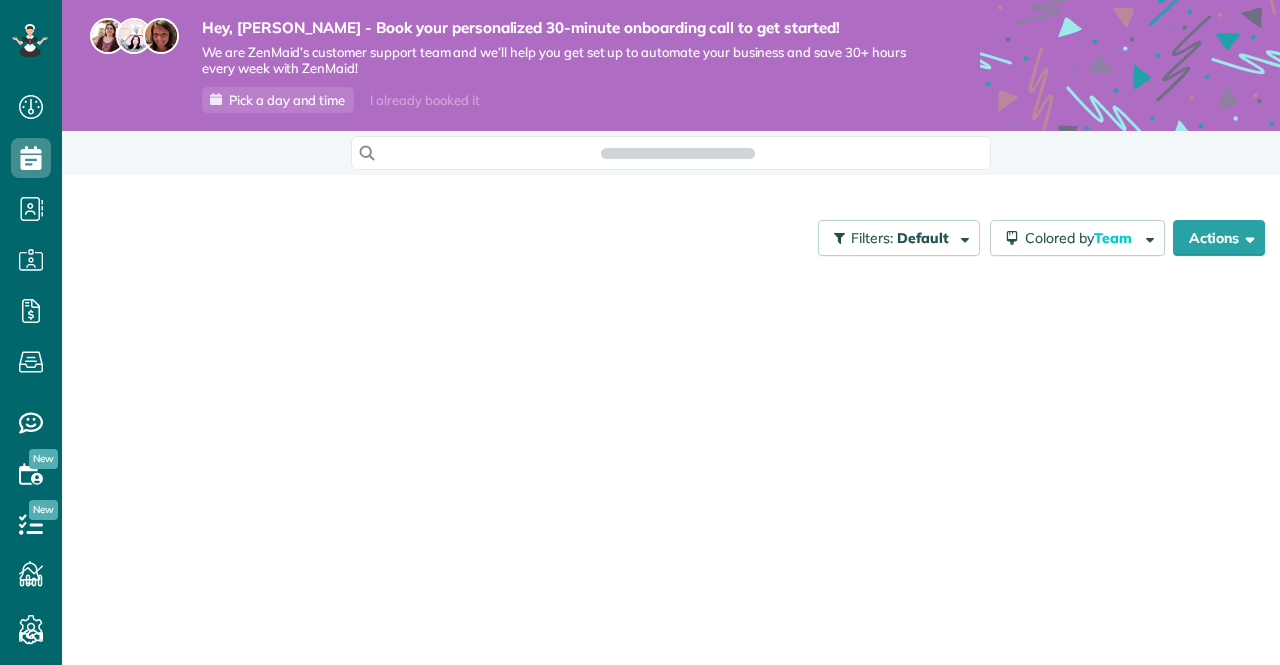 scroll, scrollTop: 0, scrollLeft: 0, axis: both 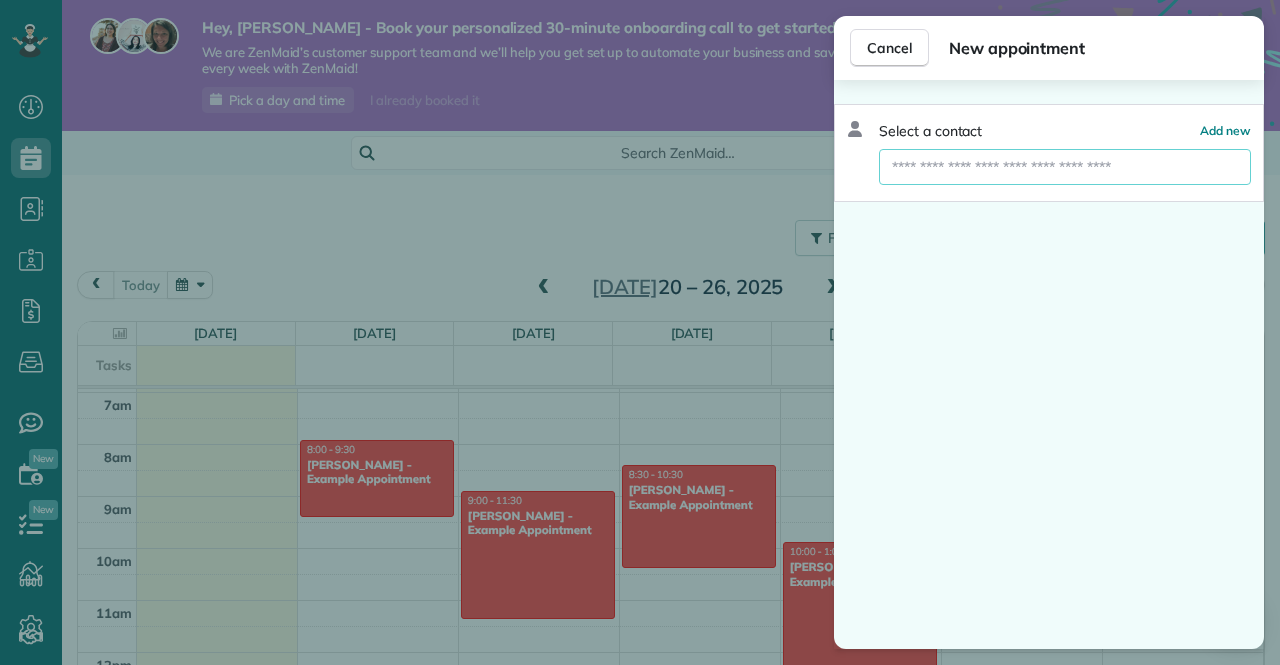 click at bounding box center (1065, 167) 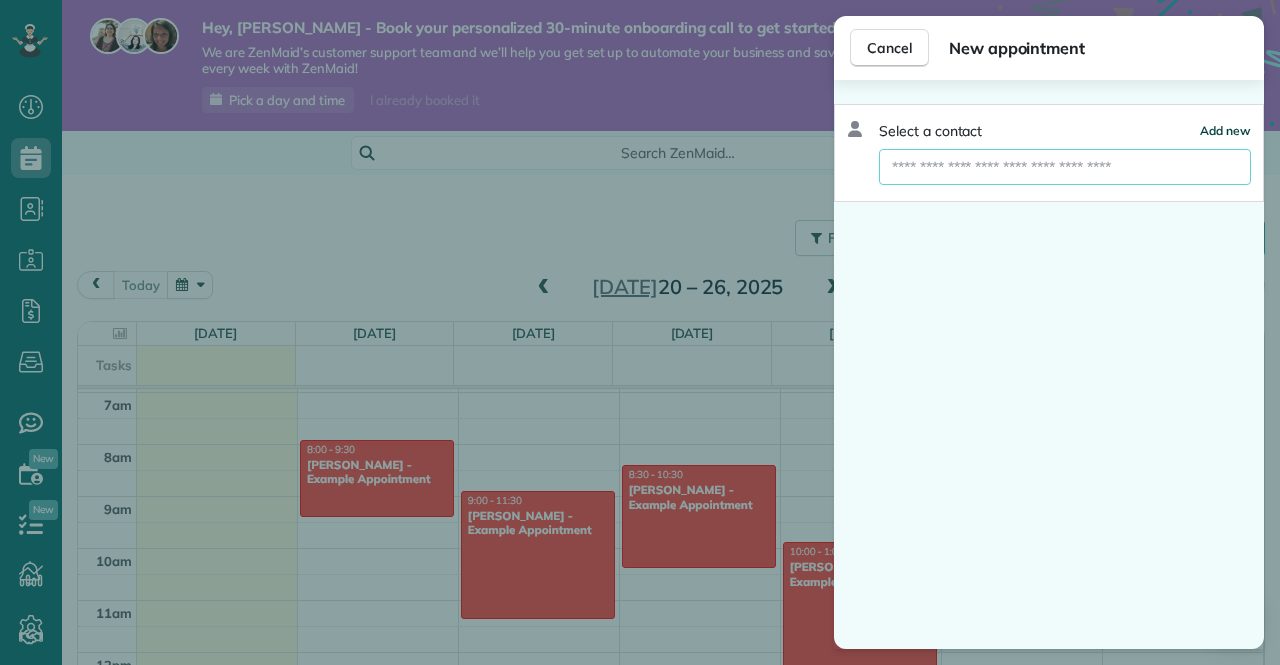 click on "Add new" at bounding box center [1225, 130] 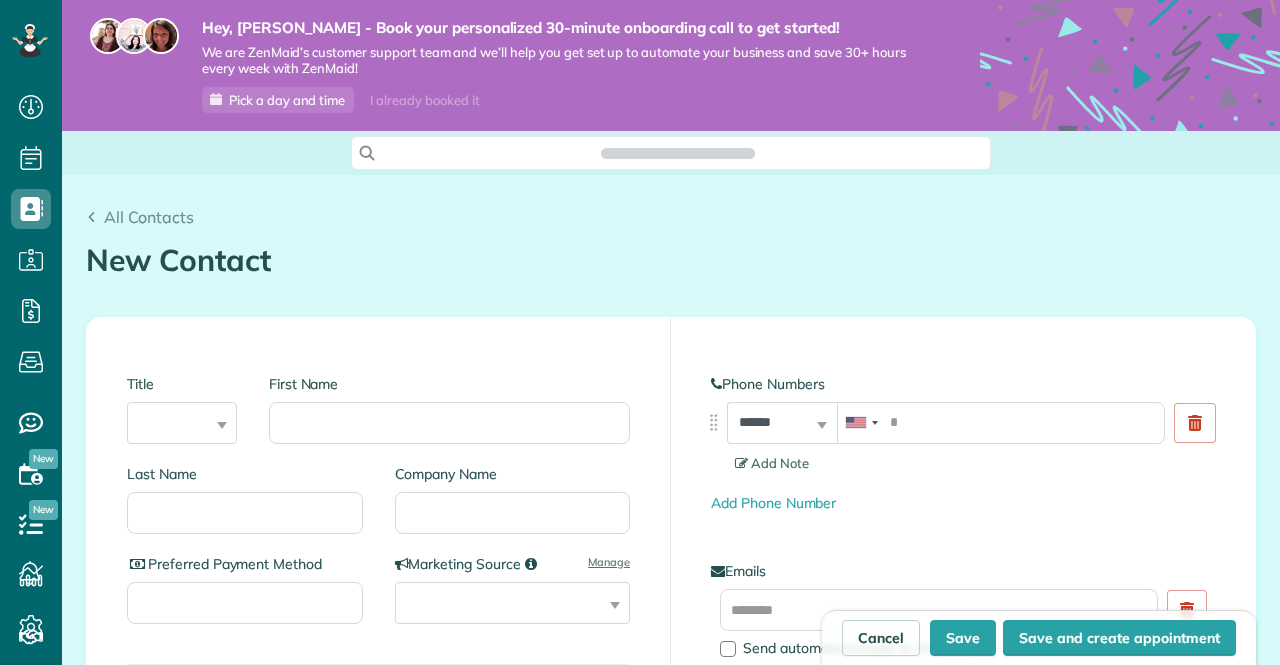 scroll, scrollTop: 0, scrollLeft: 0, axis: both 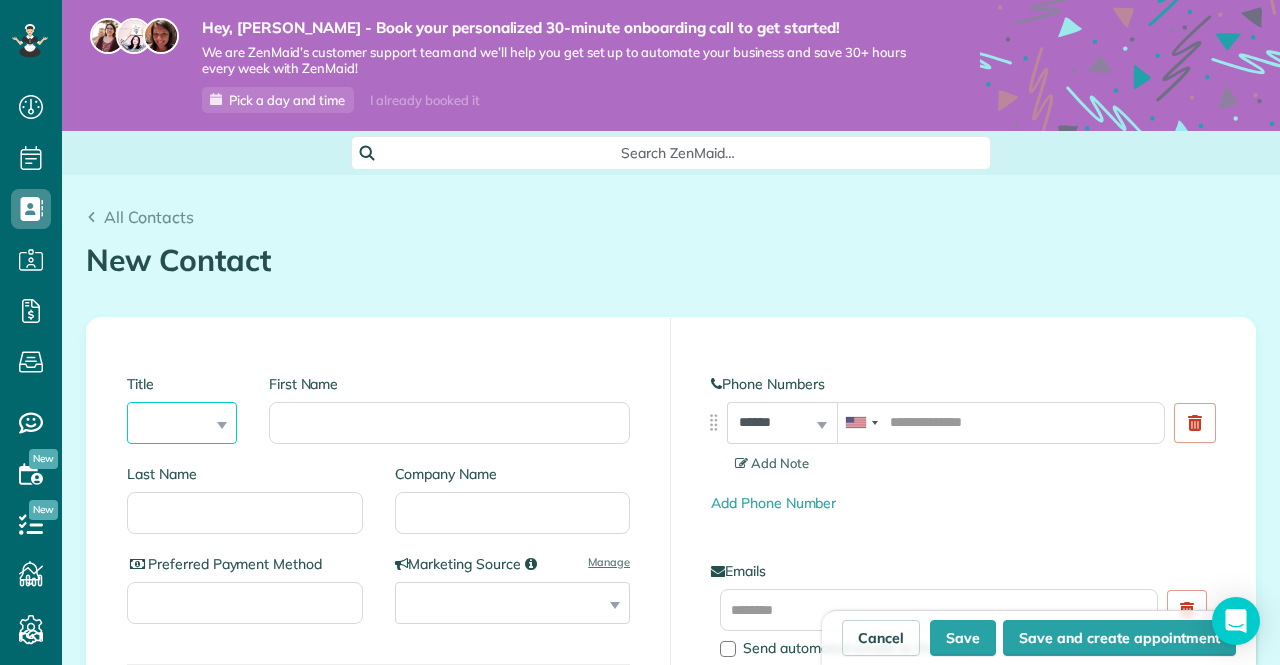 click on "***
****
***
***" at bounding box center (182, 423) 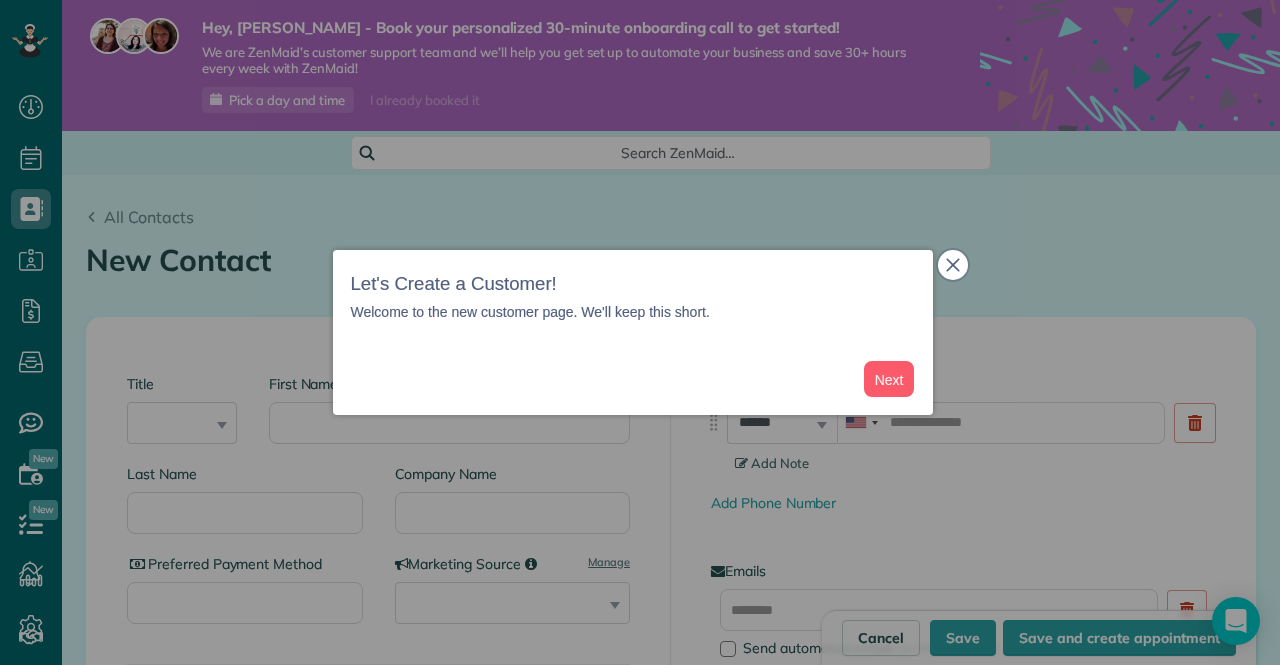 click 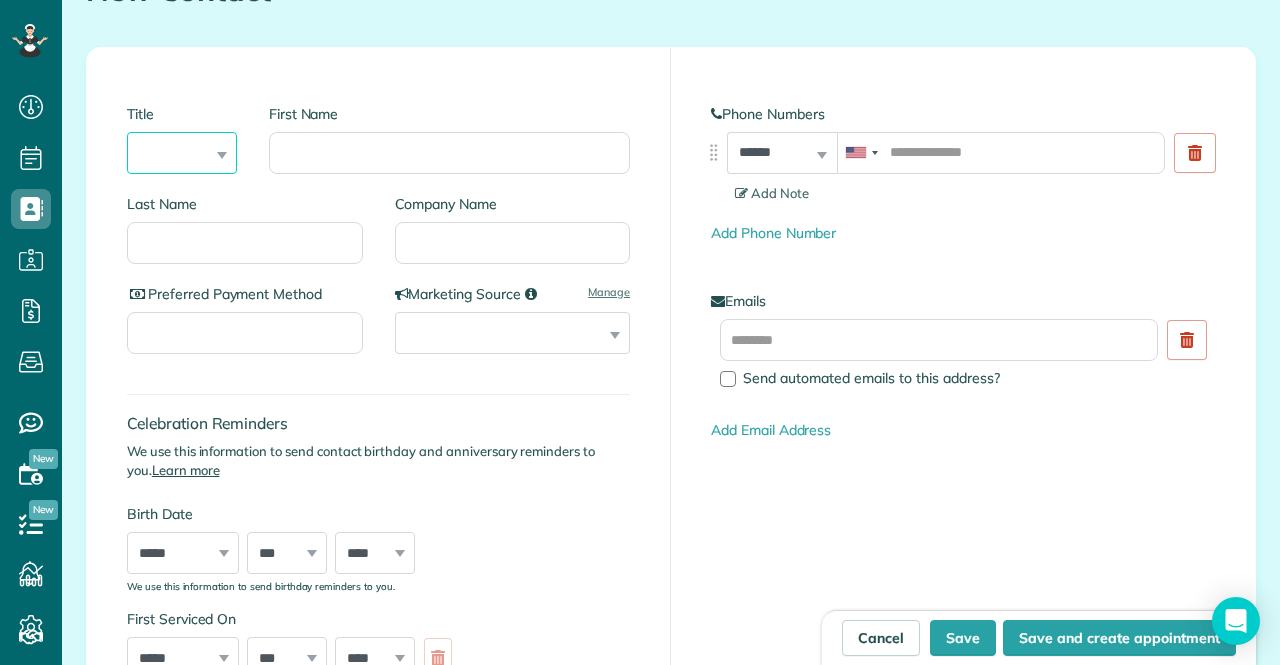 scroll, scrollTop: 275, scrollLeft: 0, axis: vertical 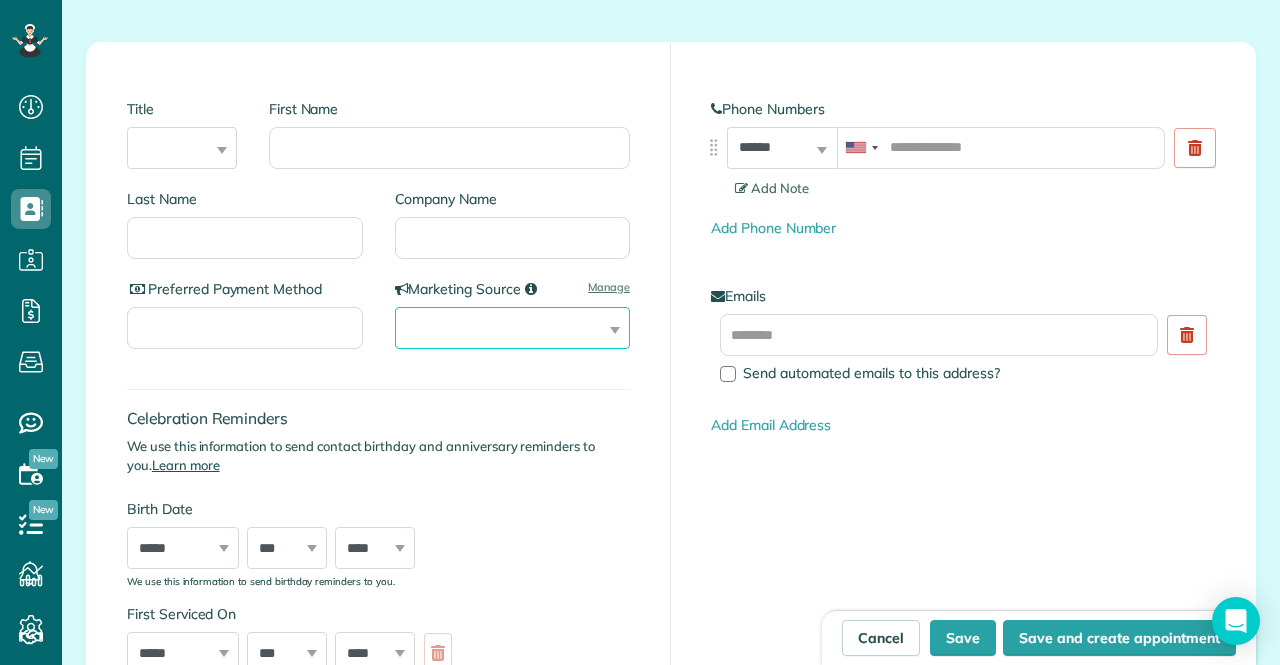 click on "**********" at bounding box center [513, 328] 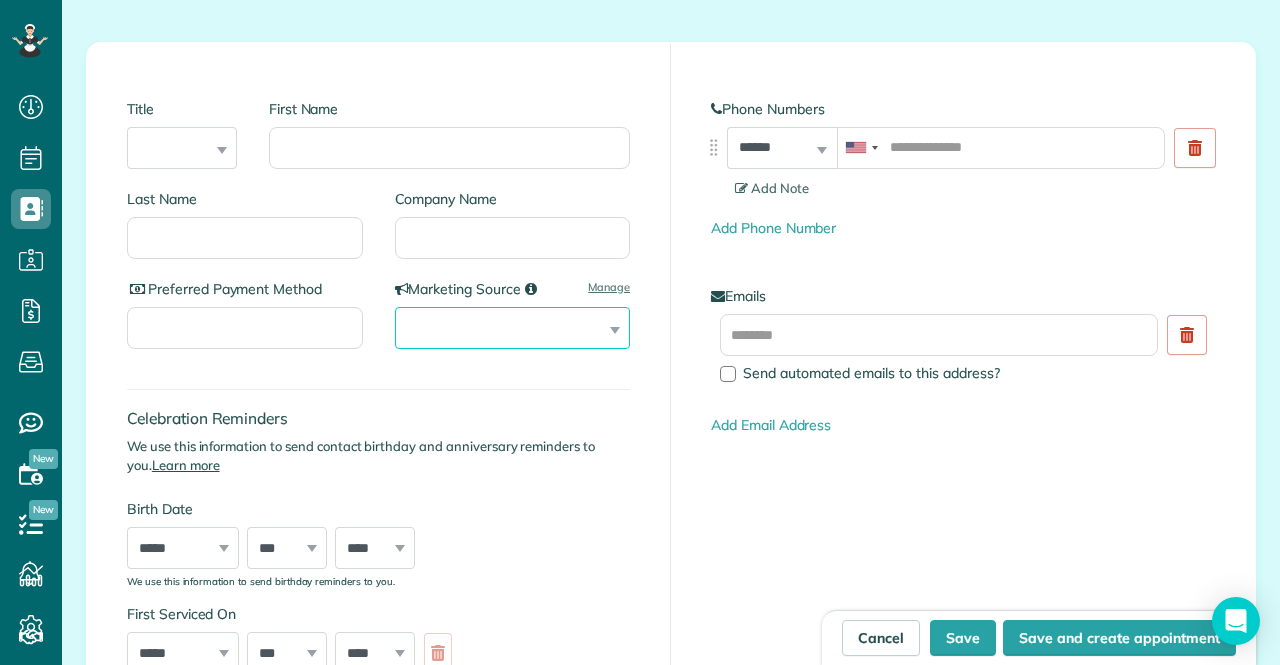 click on "**********" at bounding box center (513, 328) 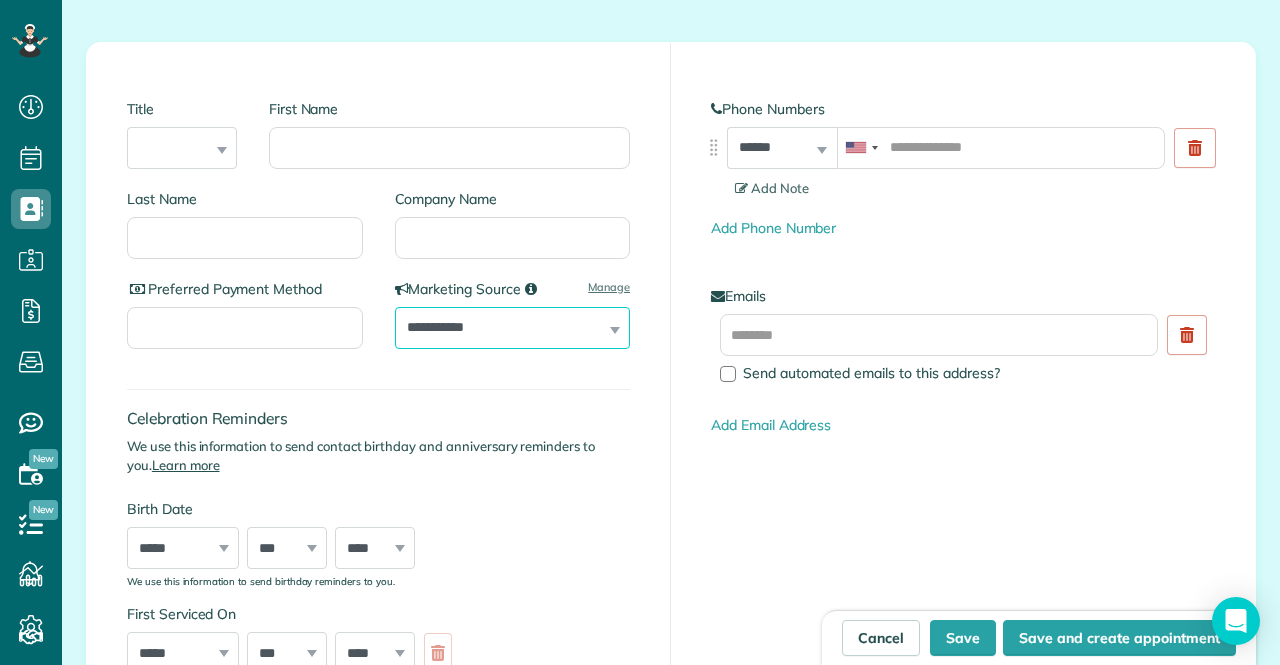 click on "**********" at bounding box center [513, 328] 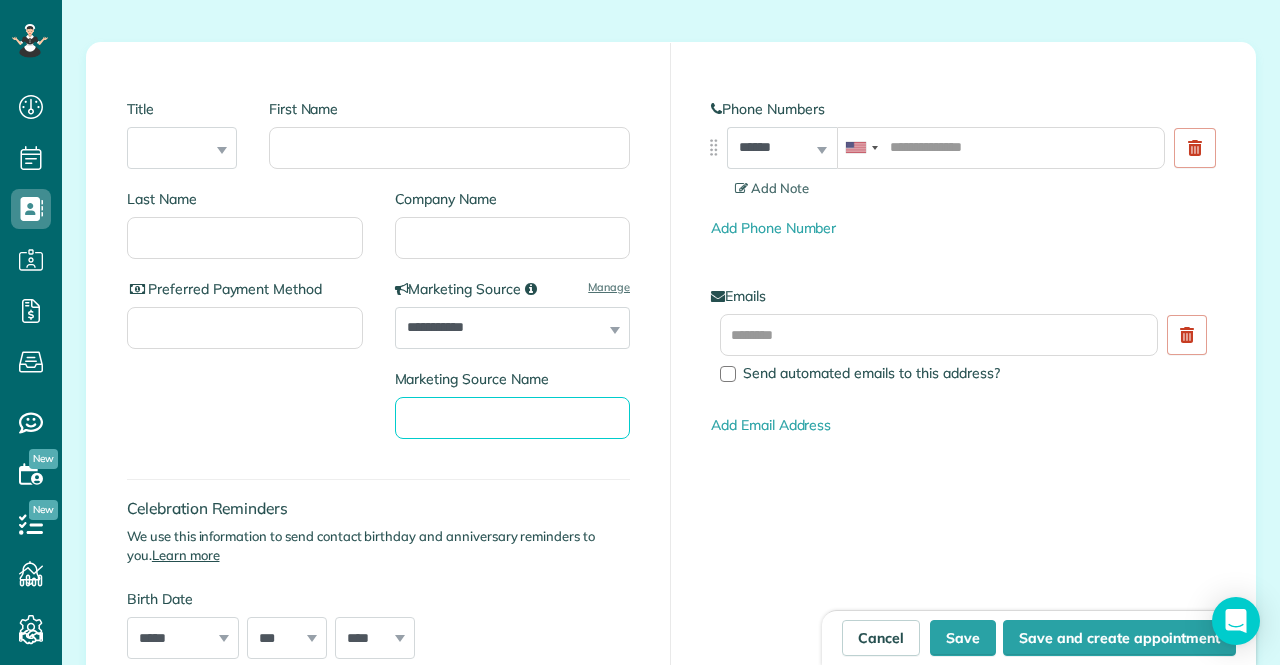 click on "Marketing Source Name" at bounding box center (513, 418) 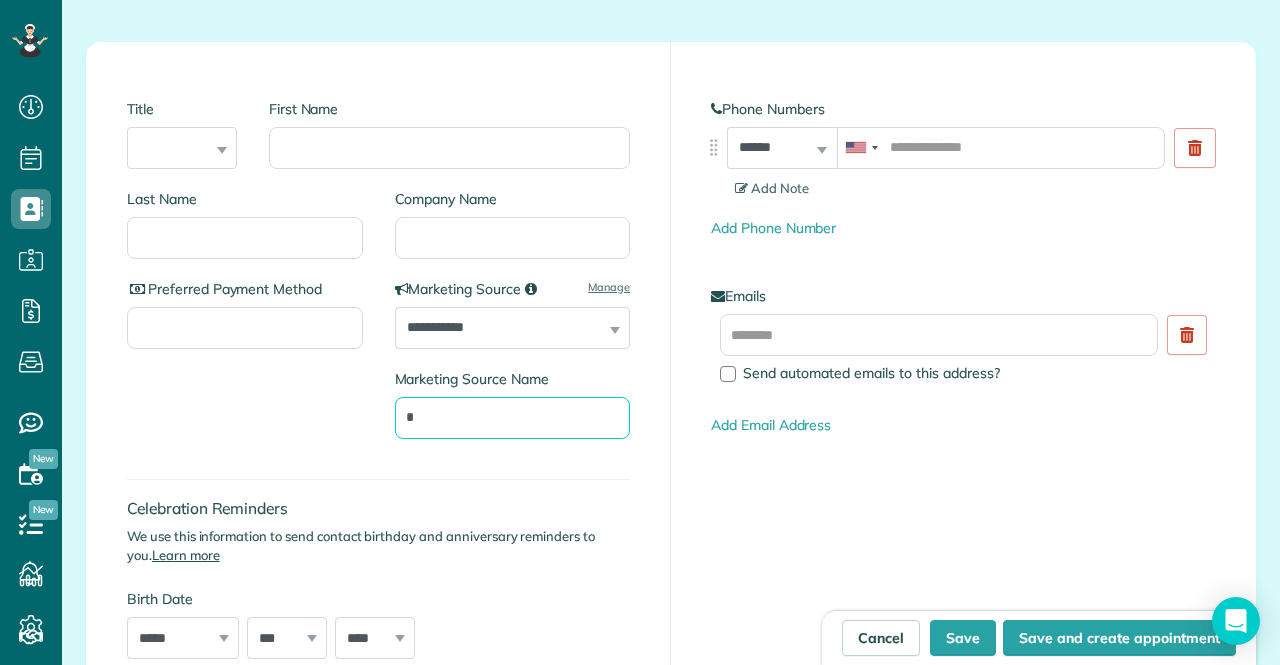 type 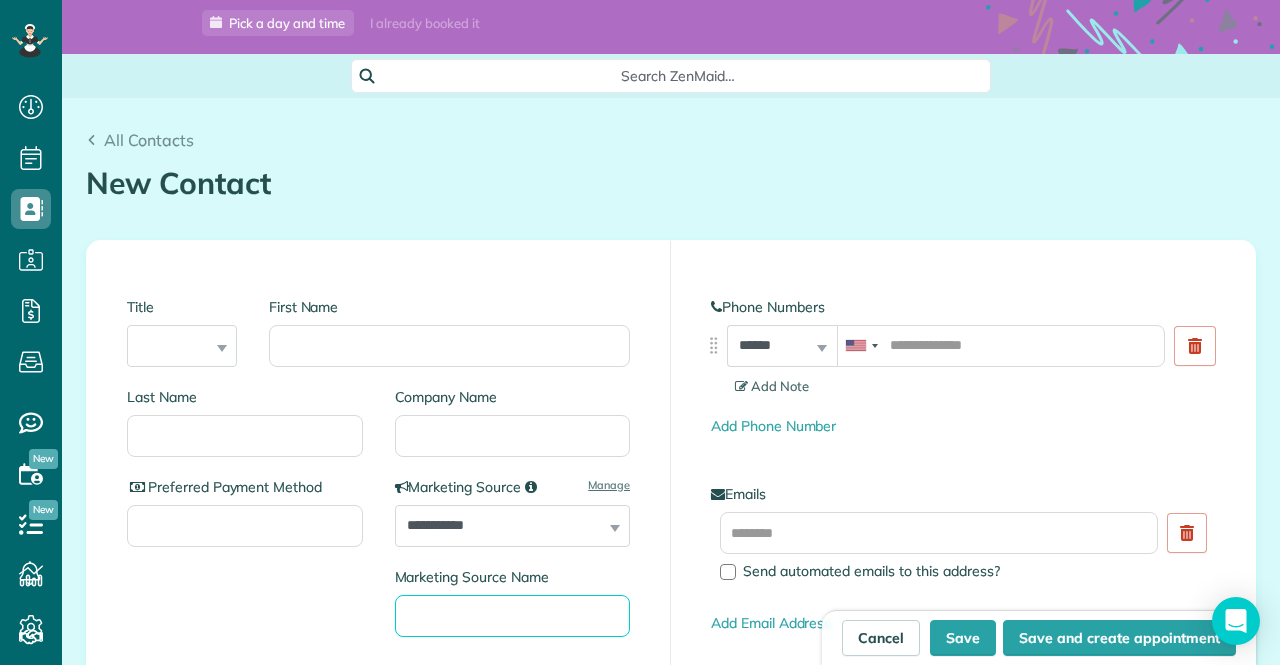 scroll, scrollTop: 0, scrollLeft: 0, axis: both 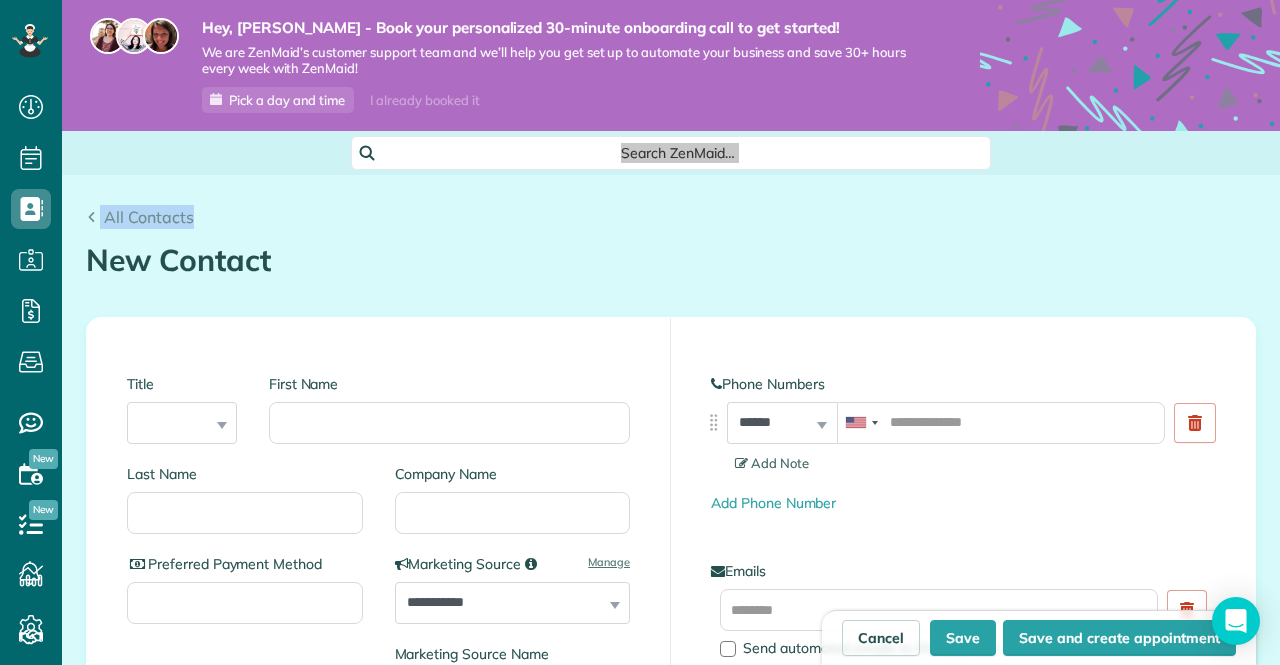 drag, startPoint x: 1261, startPoint y: 71, endPoint x: 1279, endPoint y: 215, distance: 145.12064 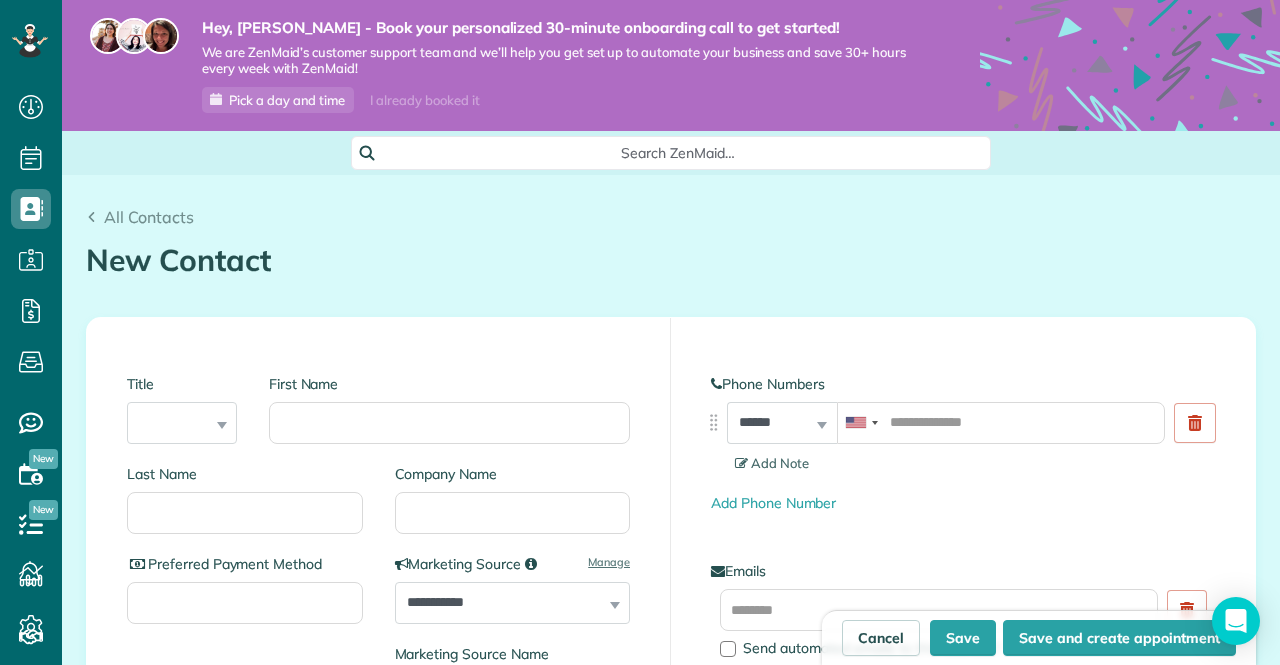 click on "New Contact" at bounding box center [671, 260] 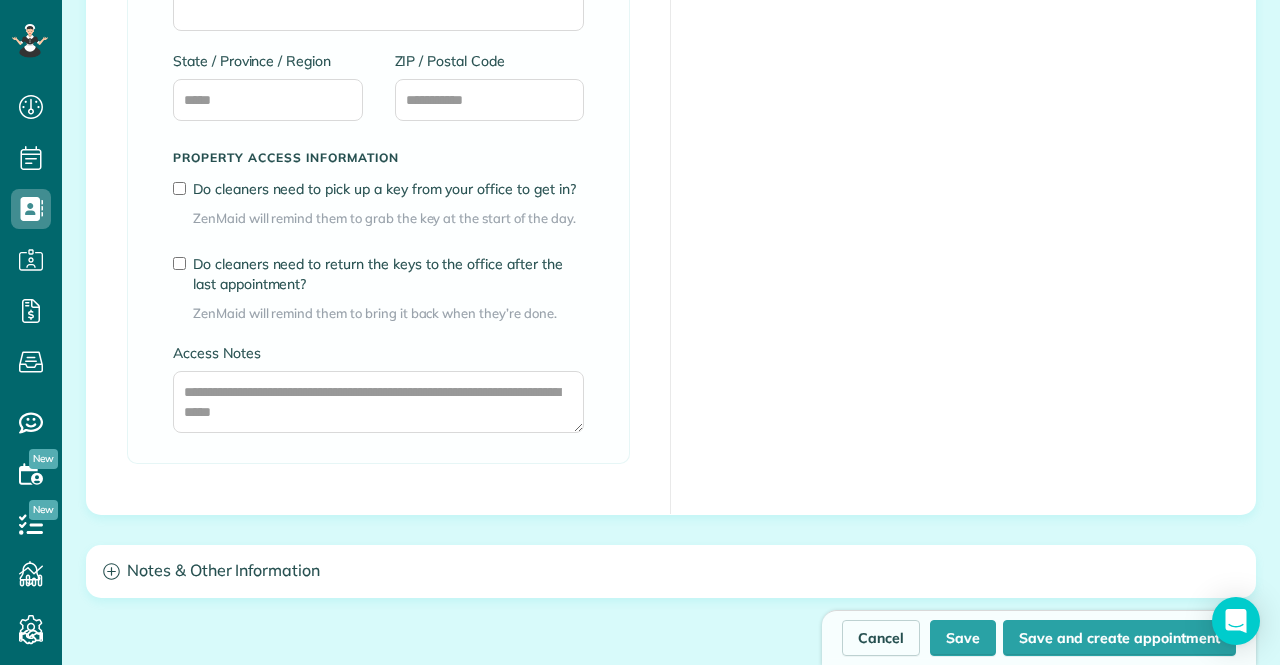 scroll, scrollTop: 1706, scrollLeft: 0, axis: vertical 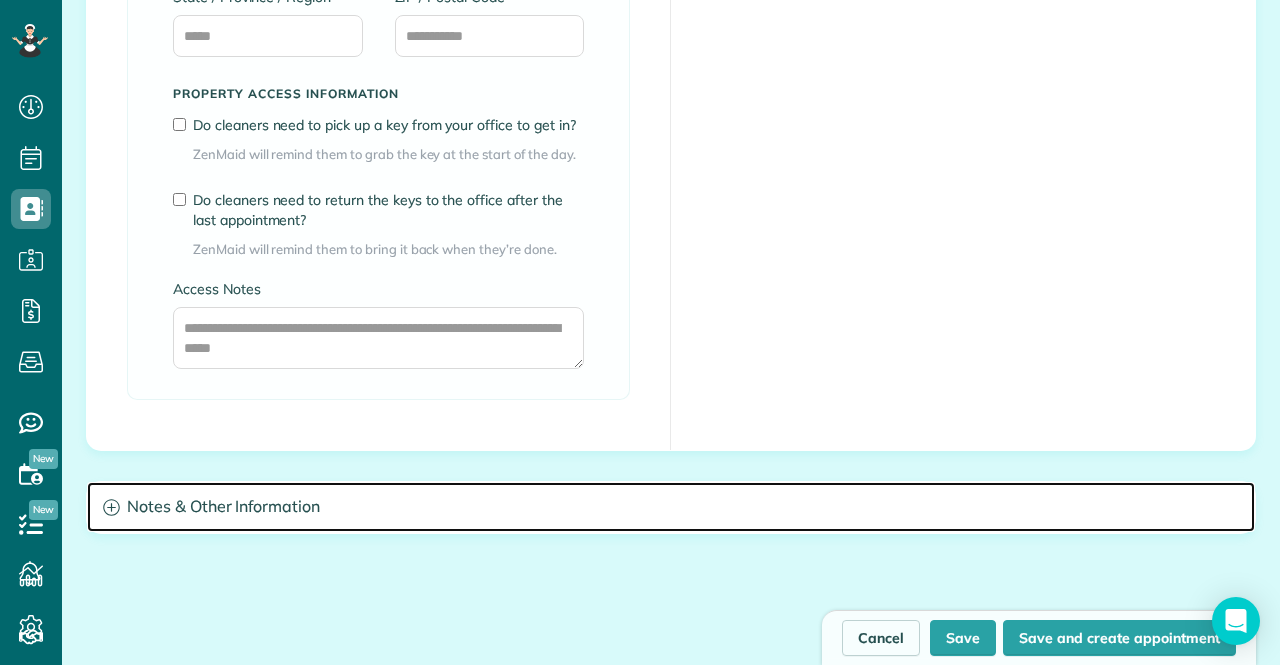 click on "Notes & Other Information" at bounding box center [671, 507] 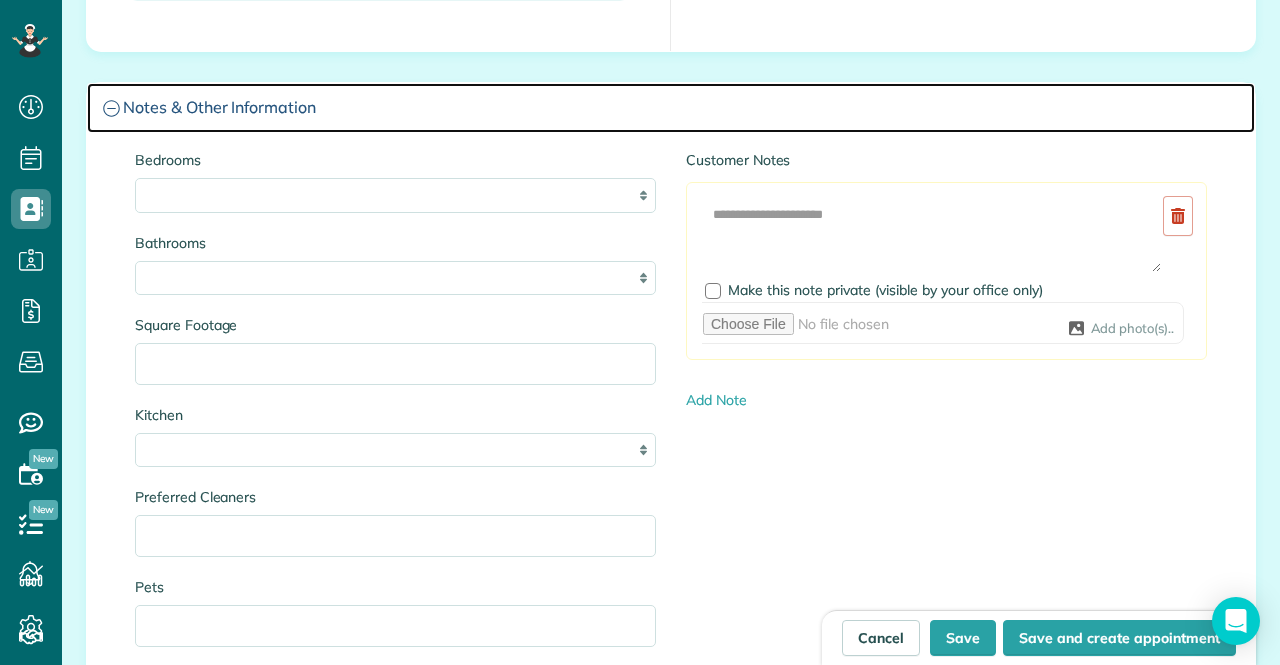 scroll, scrollTop: 2102, scrollLeft: 0, axis: vertical 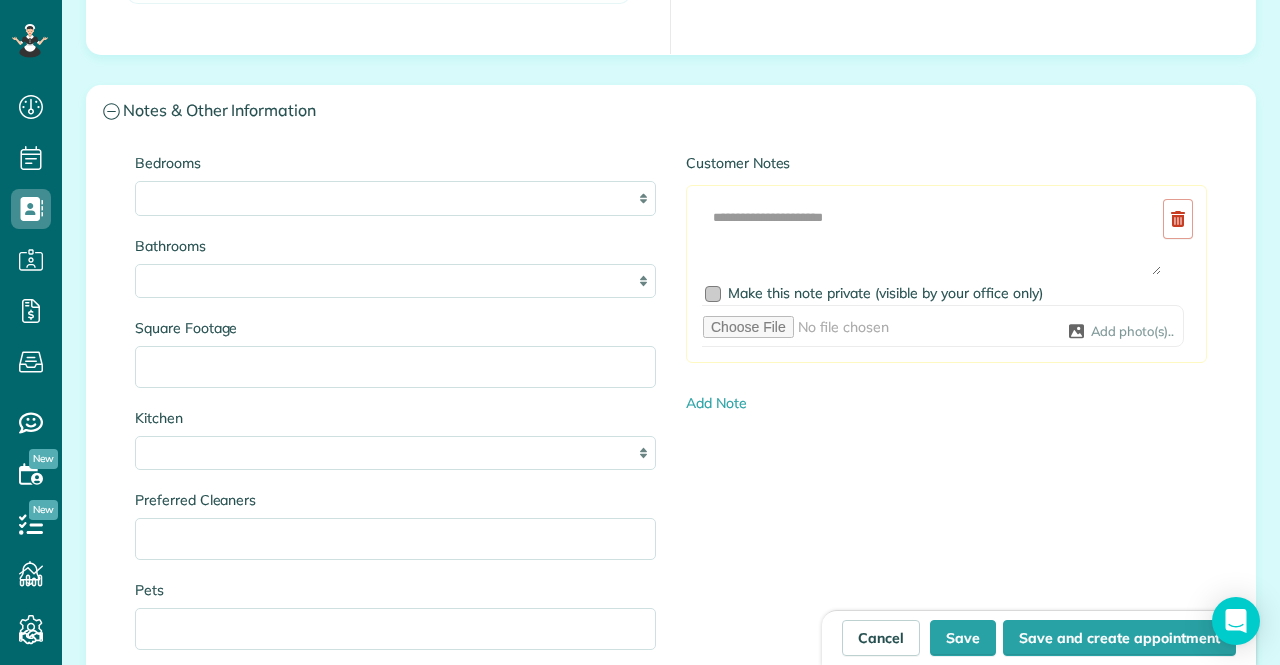 click at bounding box center (713, 294) 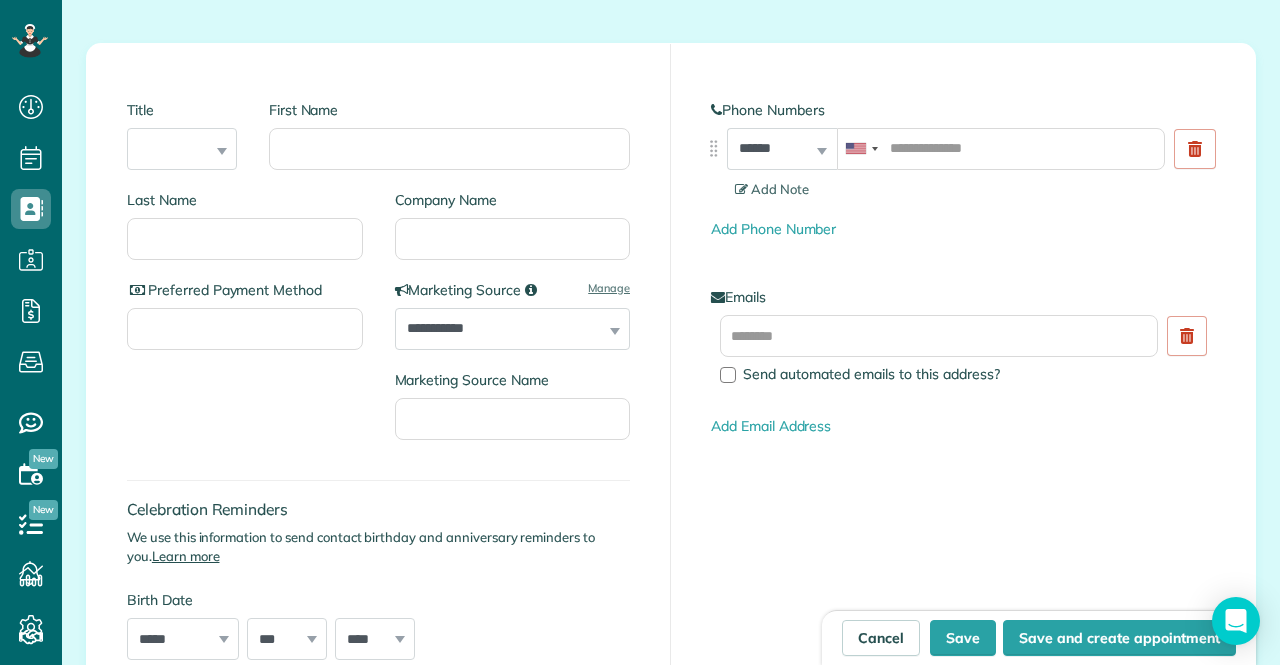 scroll, scrollTop: 0, scrollLeft: 0, axis: both 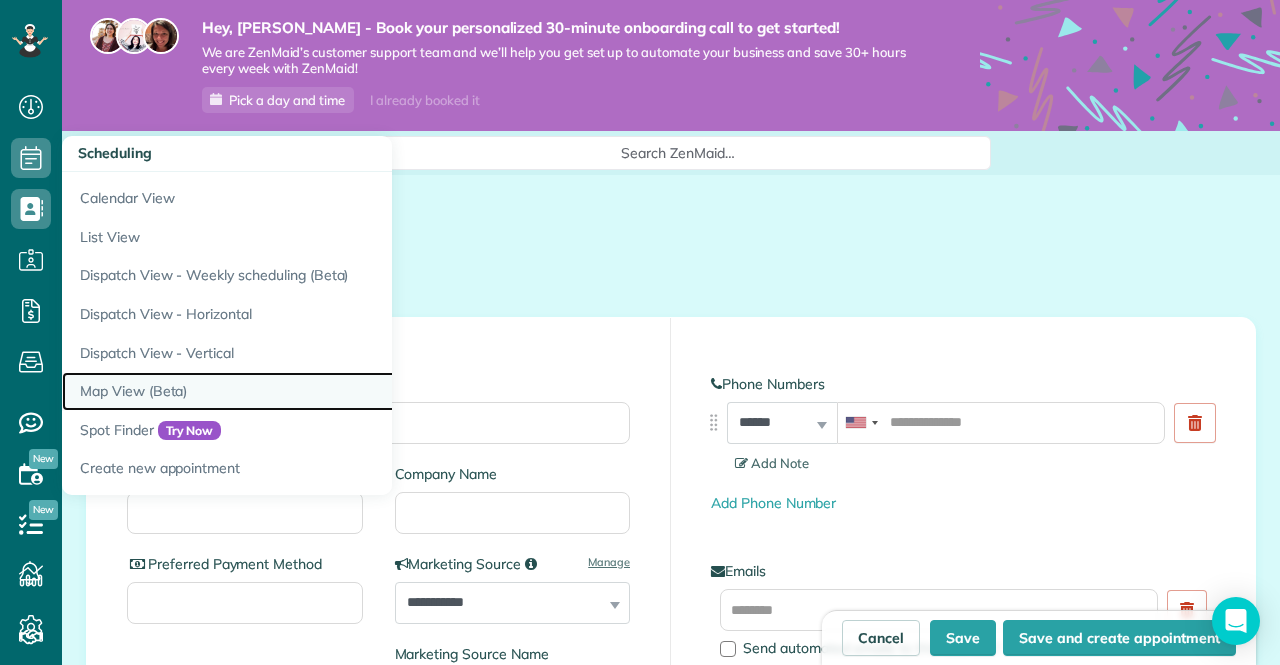 click on "Map View (Beta)" at bounding box center (312, 391) 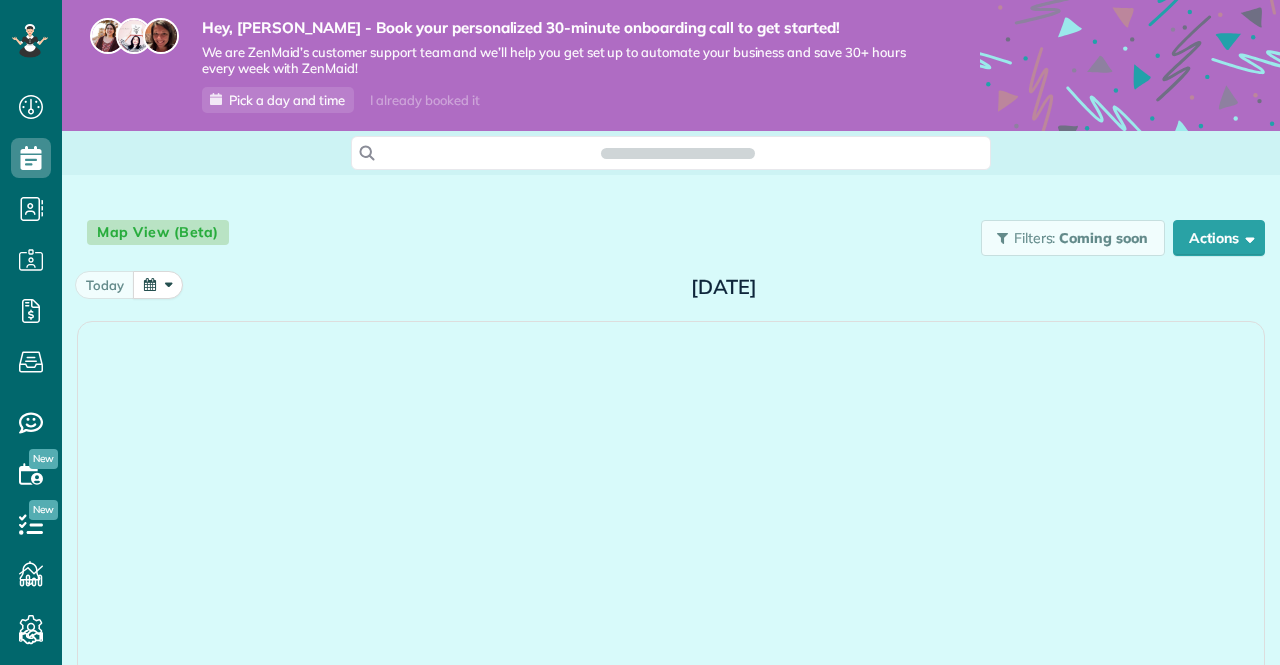 scroll, scrollTop: 0, scrollLeft: 0, axis: both 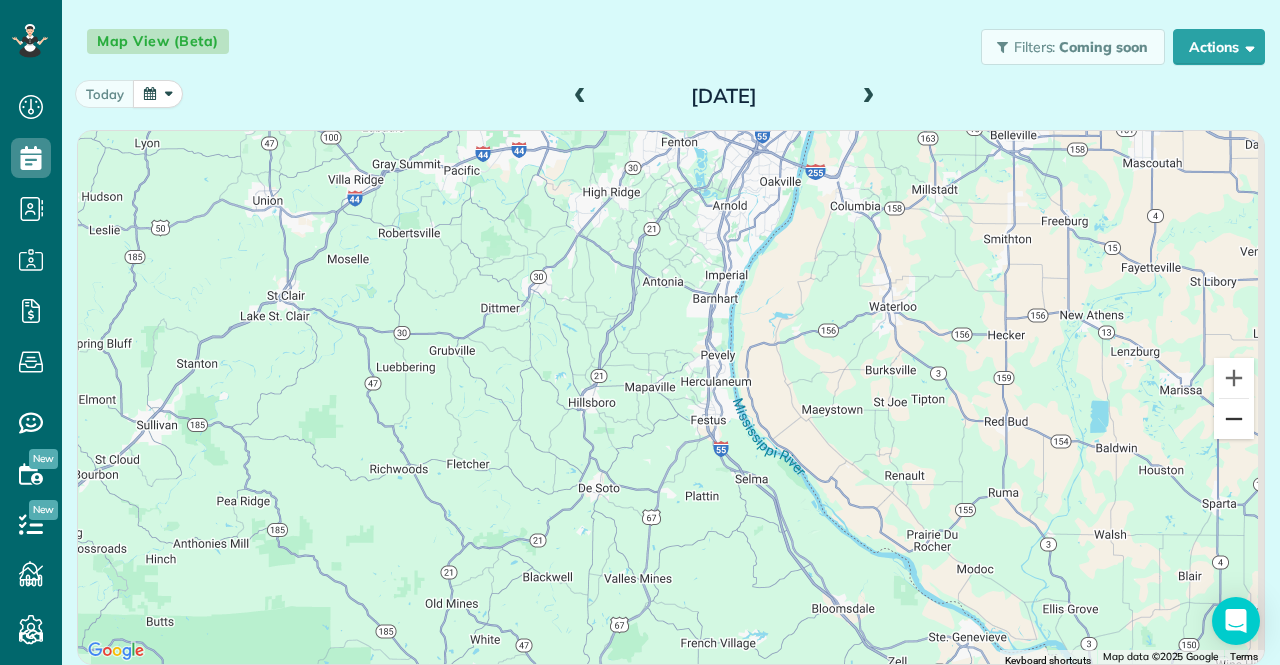 click at bounding box center [1234, 419] 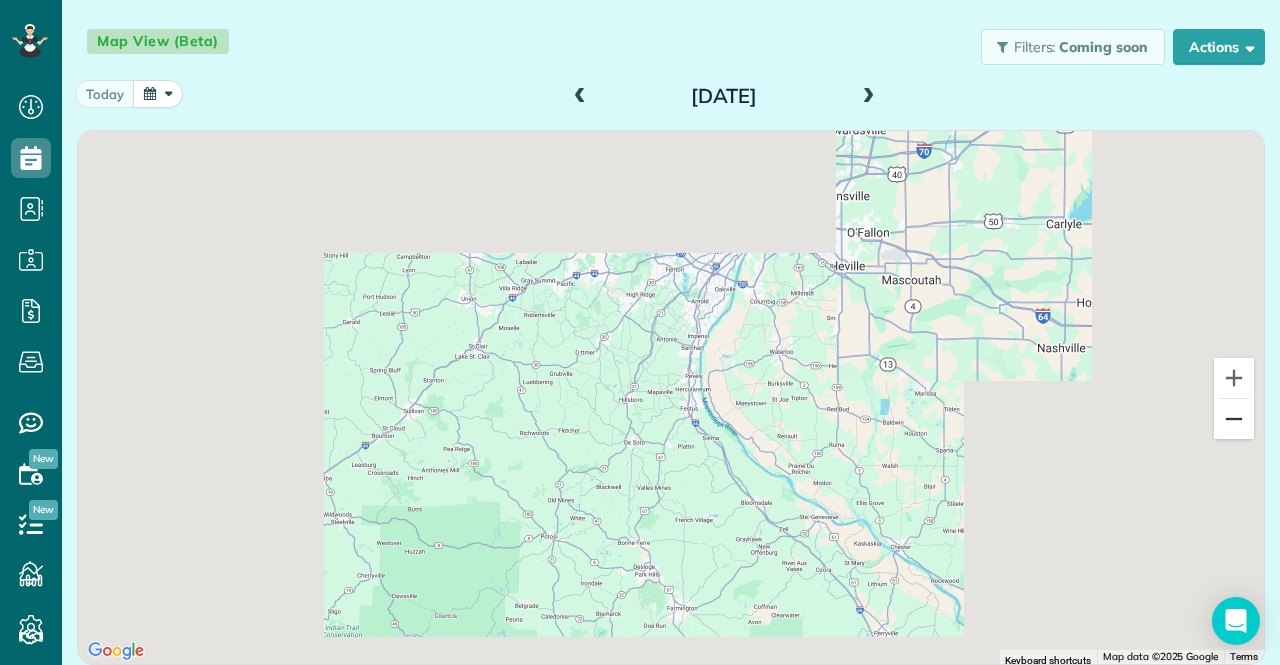 click at bounding box center [1234, 419] 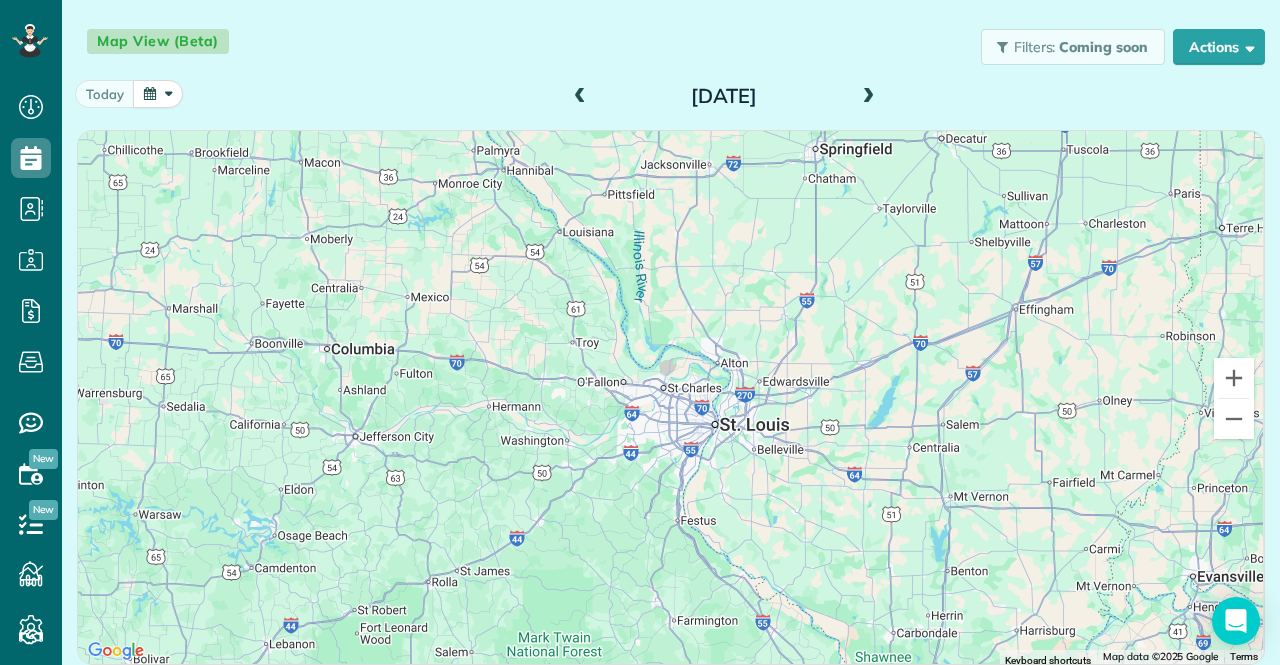 drag, startPoint x: 741, startPoint y: 284, endPoint x: 738, endPoint y: 413, distance: 129.03488 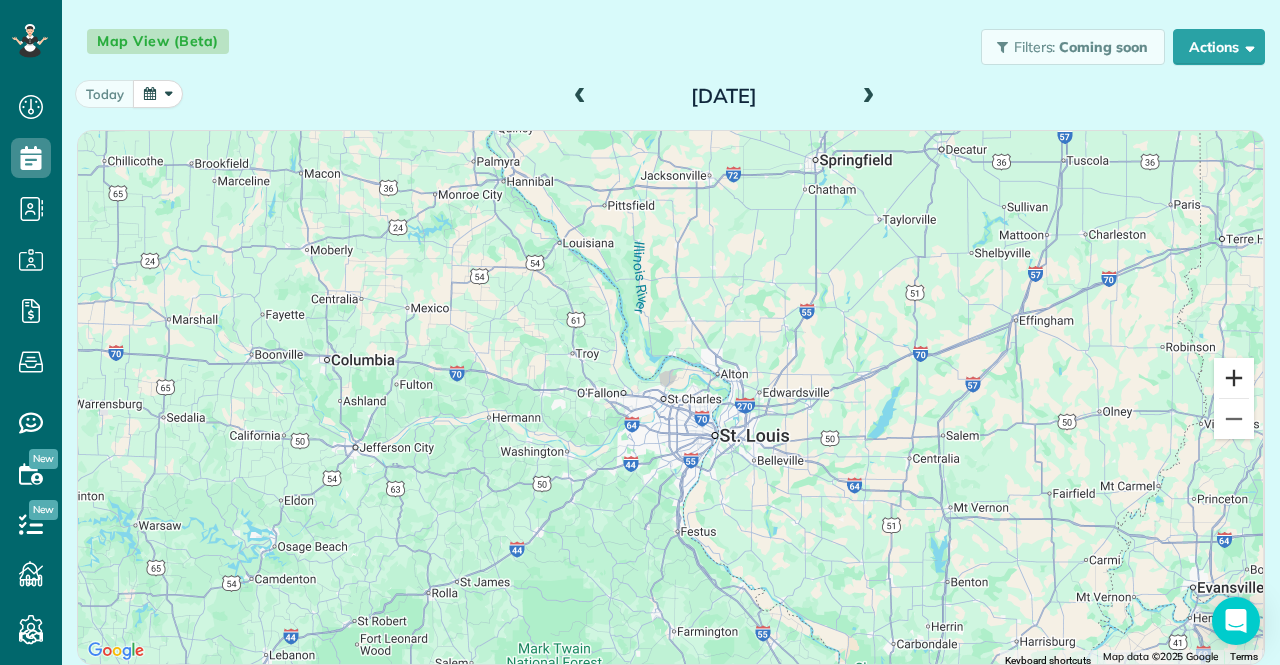 click at bounding box center (1234, 378) 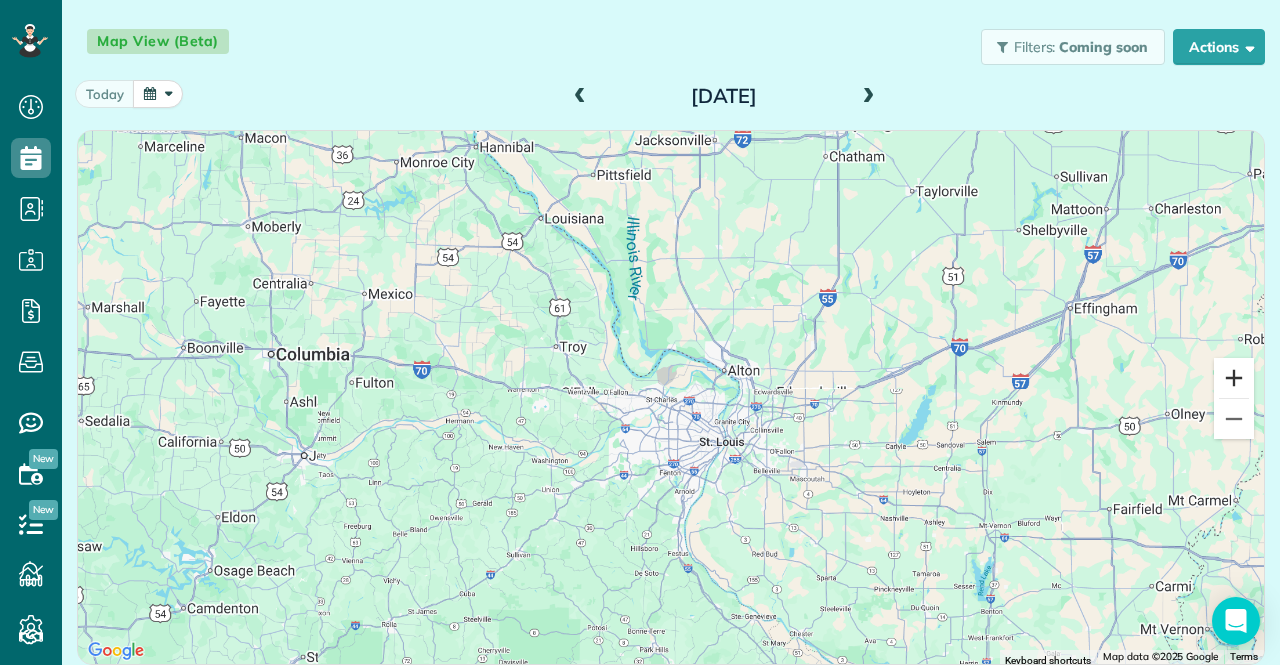 click at bounding box center [1234, 378] 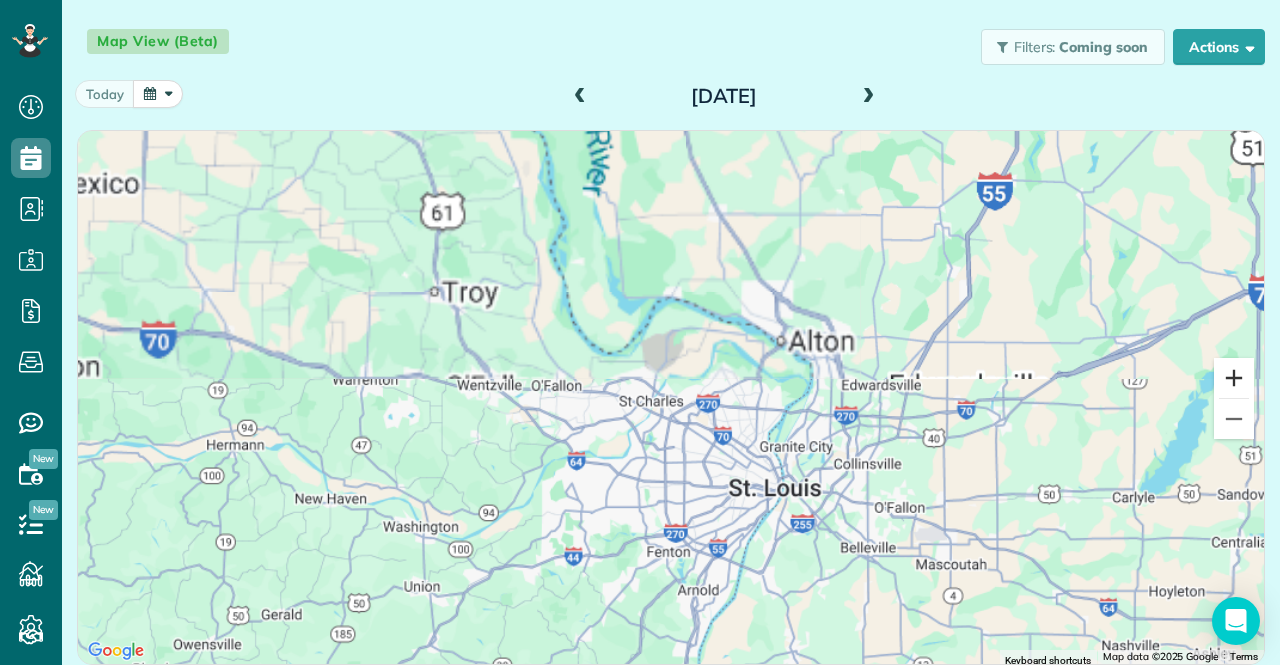 click at bounding box center (1234, 378) 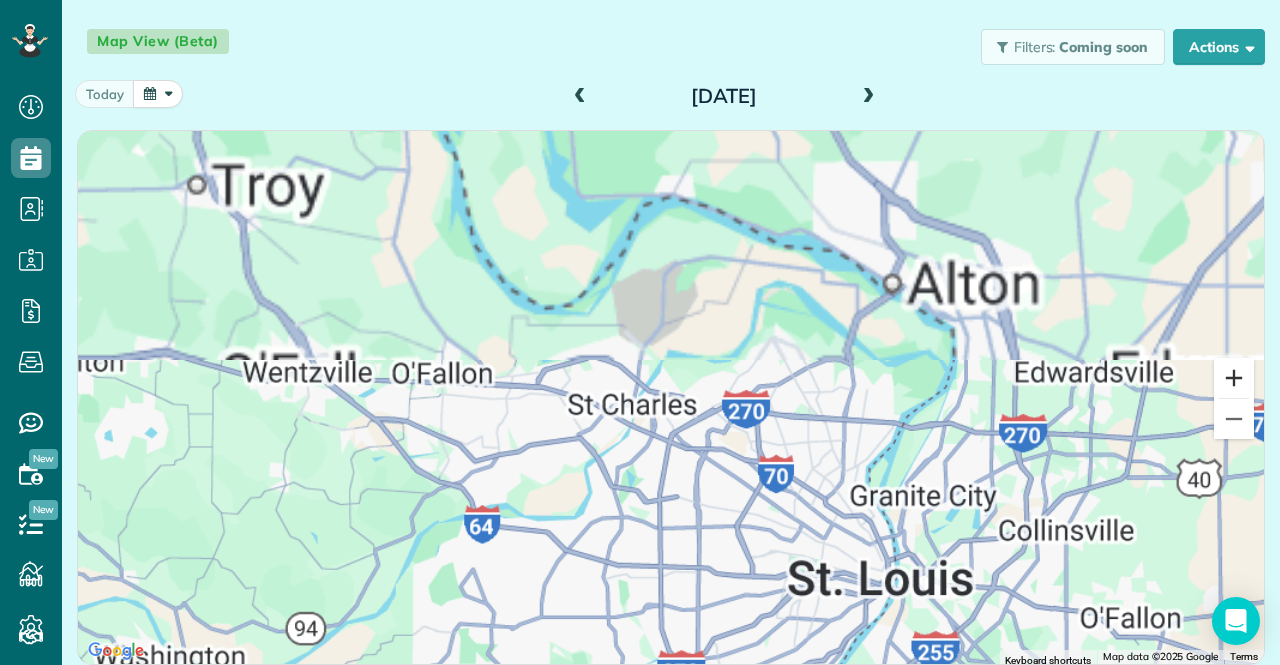click at bounding box center (1234, 378) 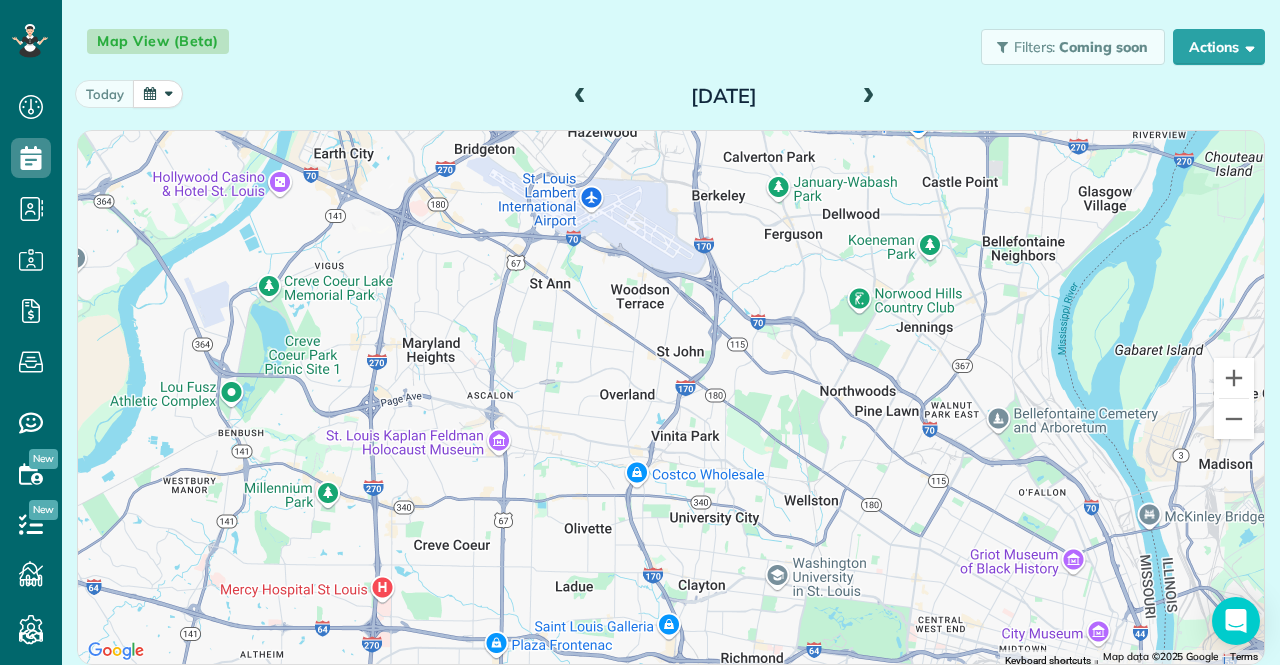 drag, startPoint x: 876, startPoint y: 400, endPoint x: 538, endPoint y: -2, distance: 525.21234 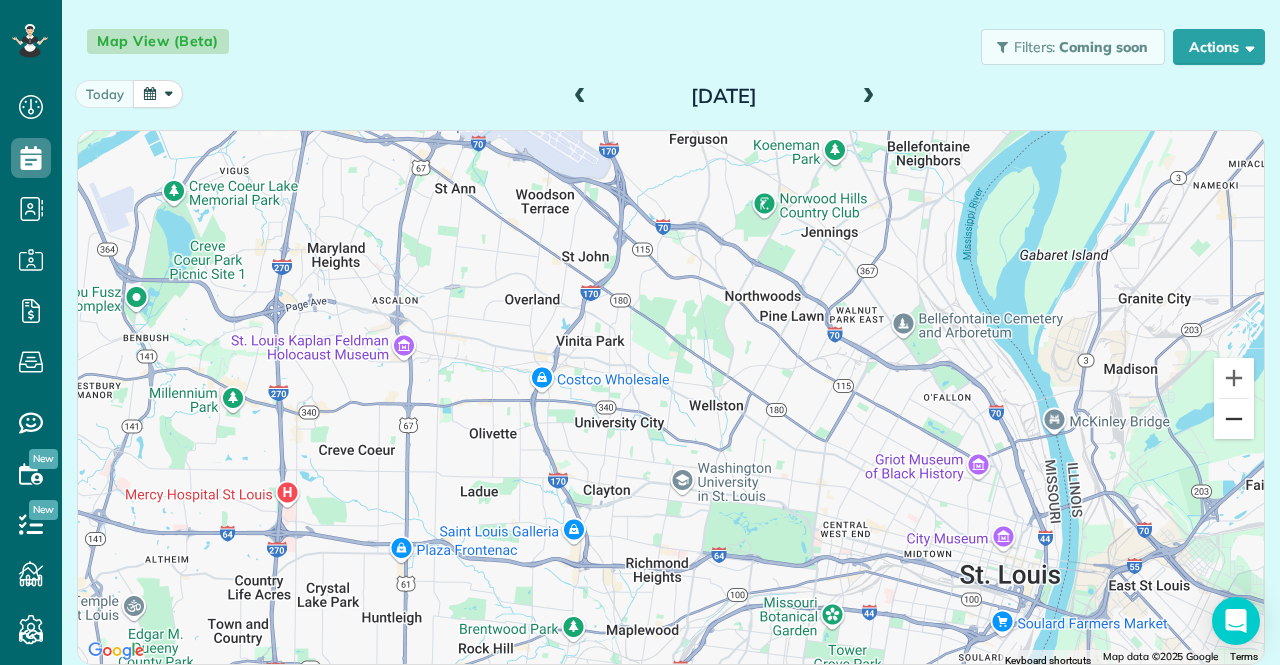 click at bounding box center (1234, 419) 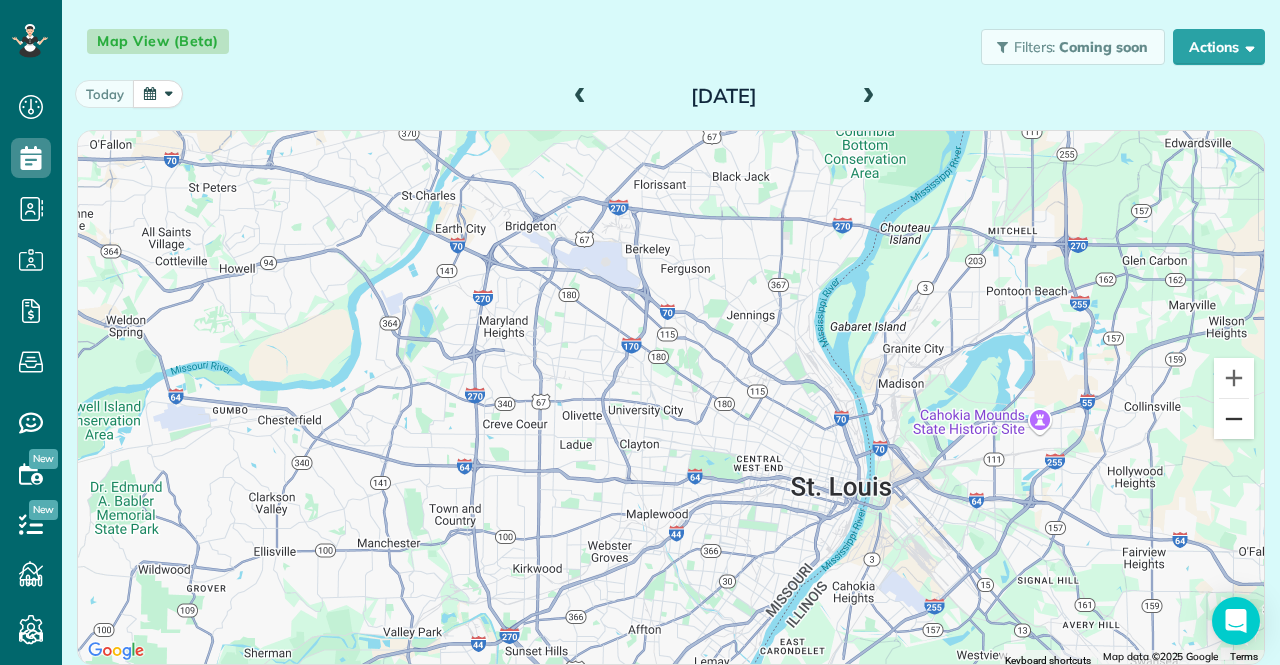 click at bounding box center (1234, 419) 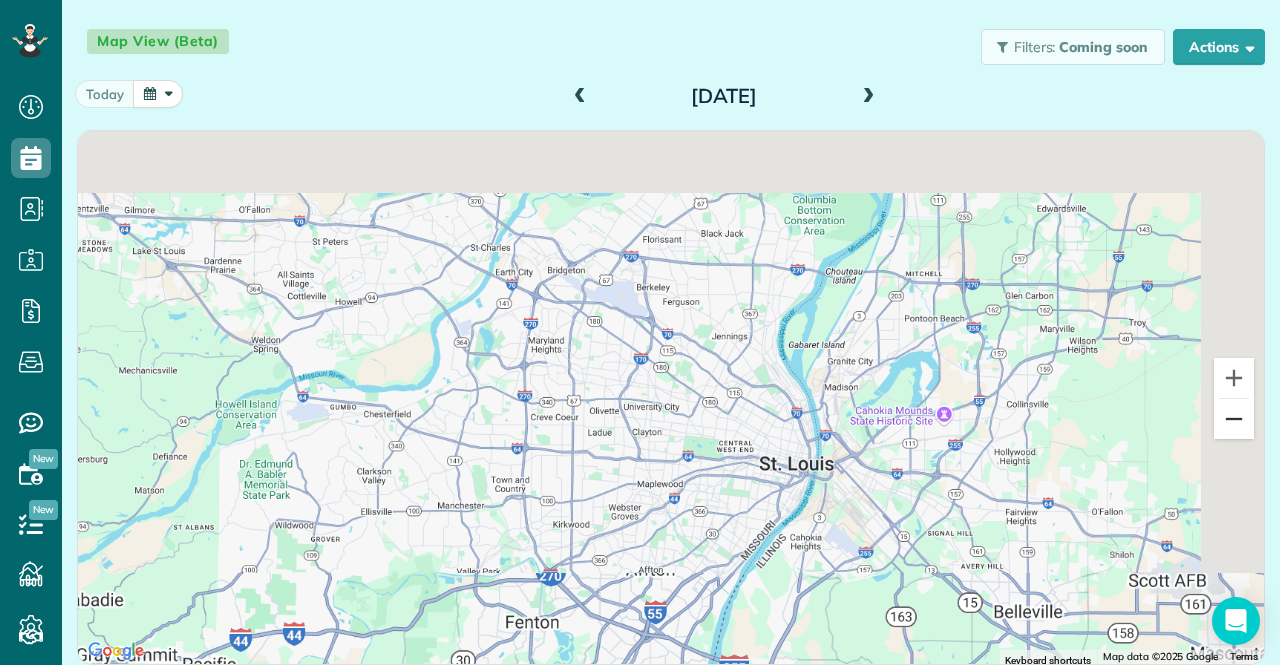 click at bounding box center [1234, 419] 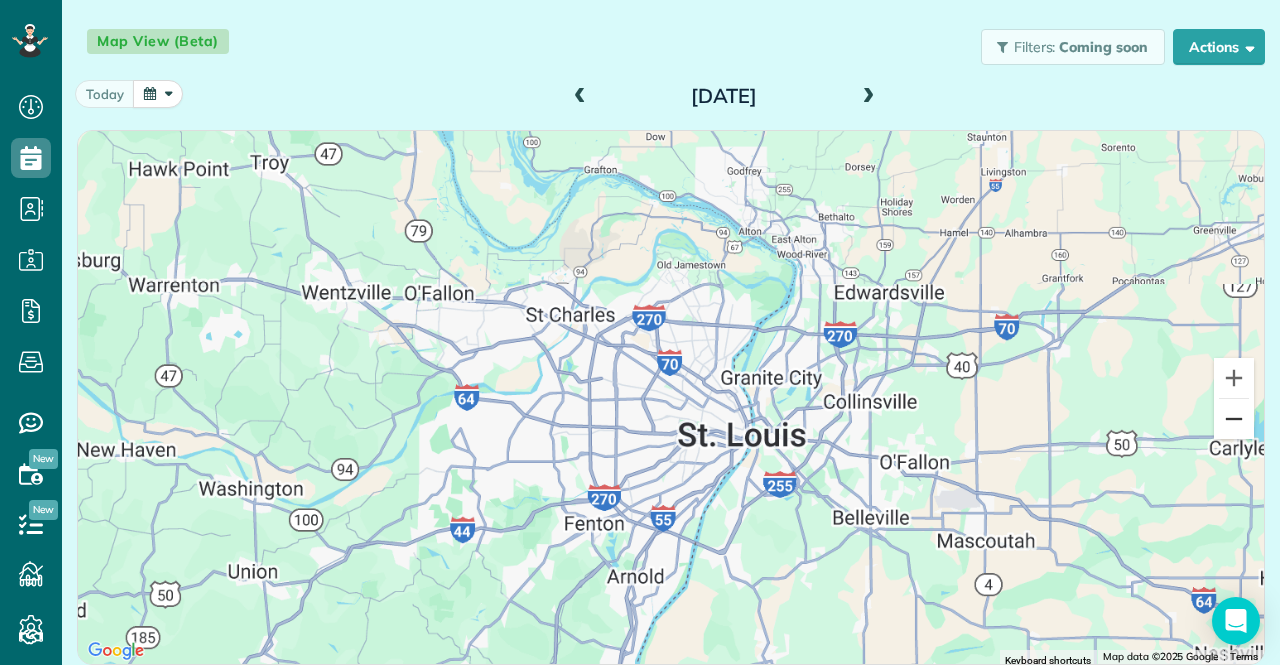 click at bounding box center [1234, 419] 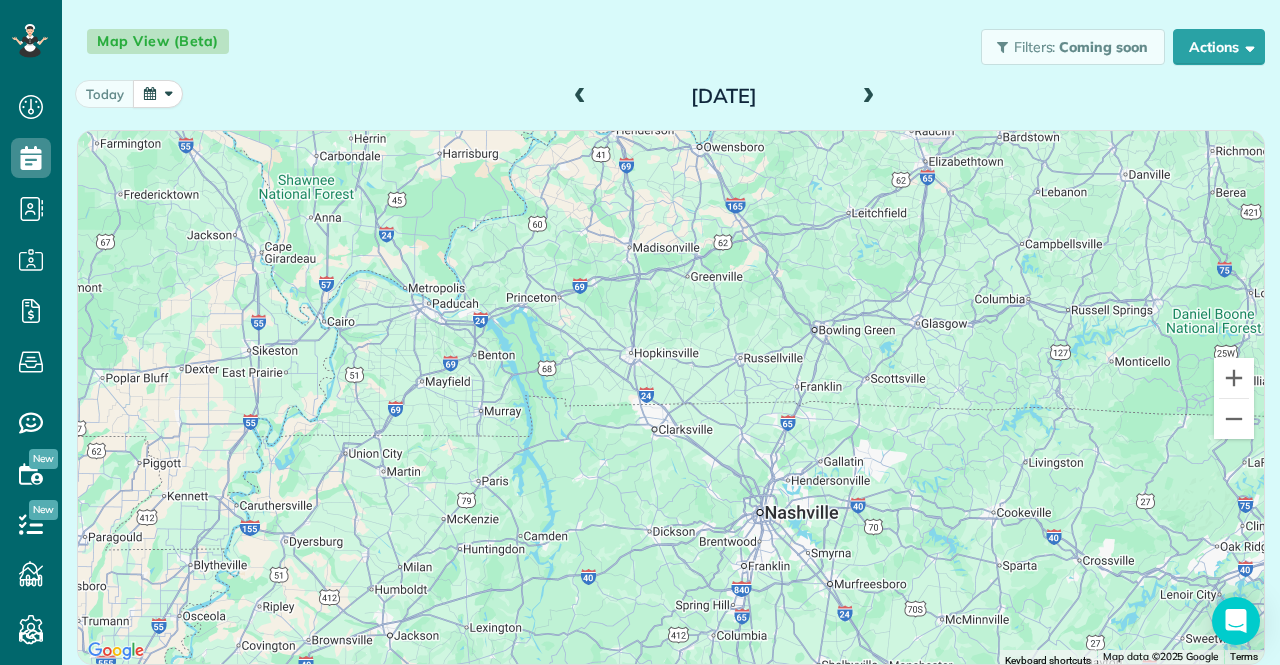 drag, startPoint x: 1074, startPoint y: 415, endPoint x: 514, endPoint y: -52, distance: 729.1701 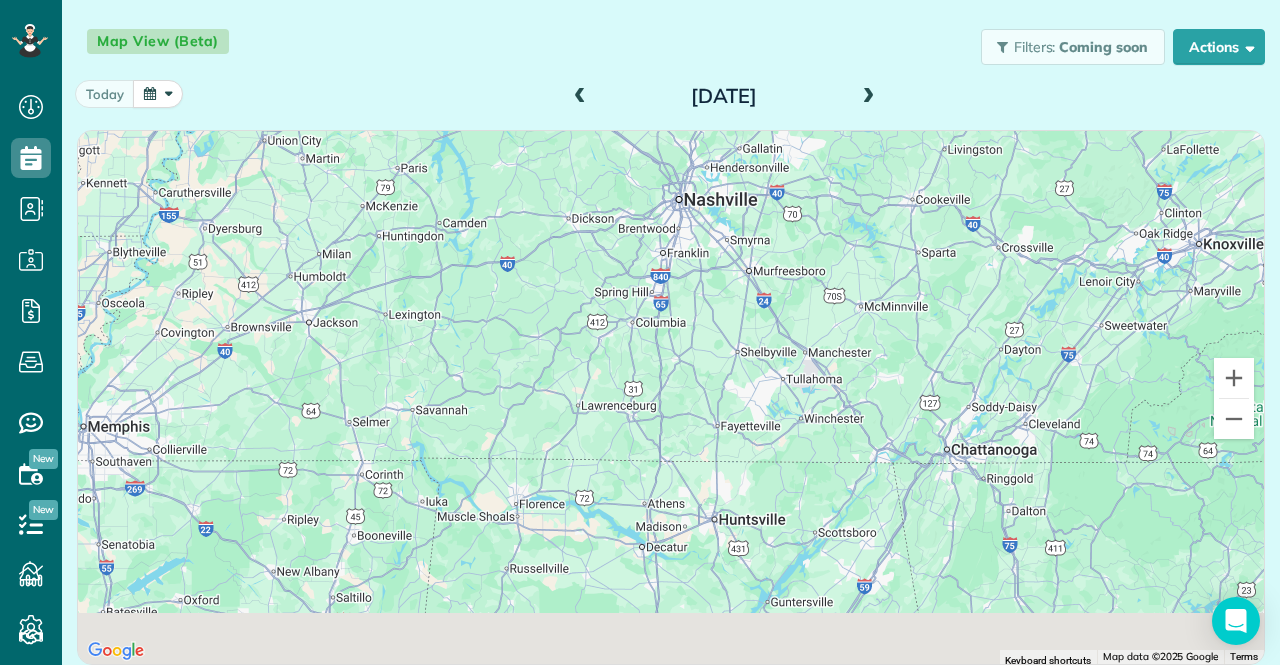 drag, startPoint x: 644, startPoint y: 277, endPoint x: 568, endPoint y: -23, distance: 309.477 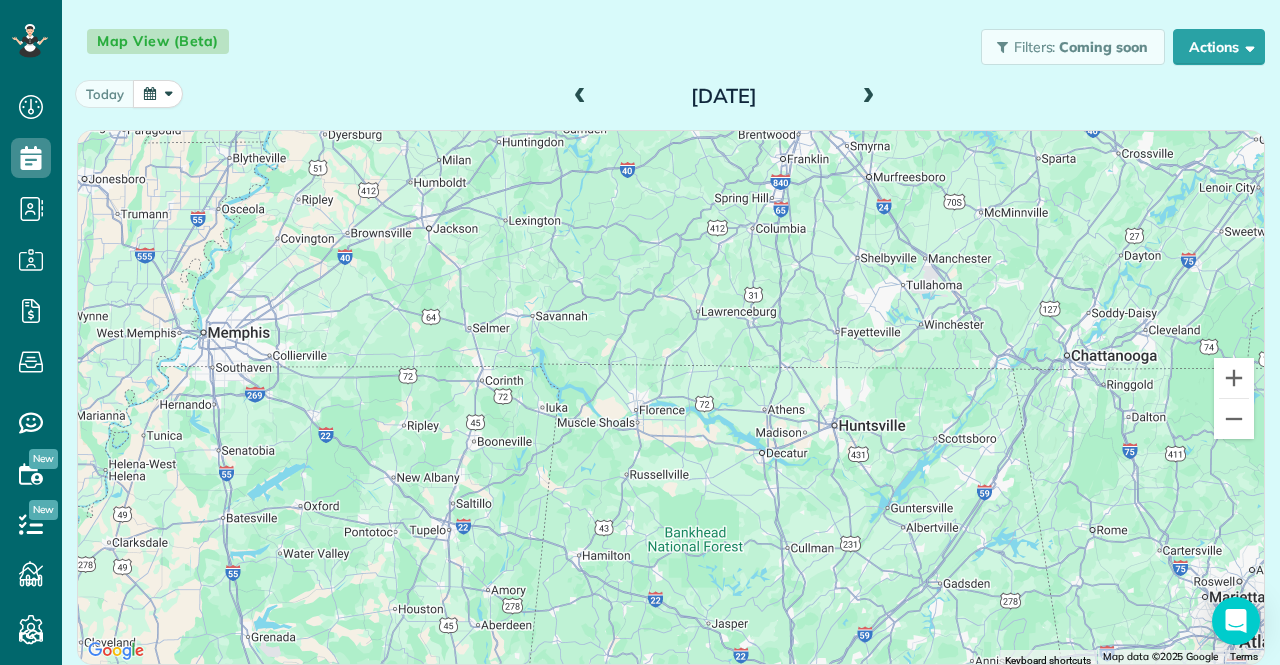 drag, startPoint x: 545, startPoint y: 198, endPoint x: 700, endPoint y: 161, distance: 159.35495 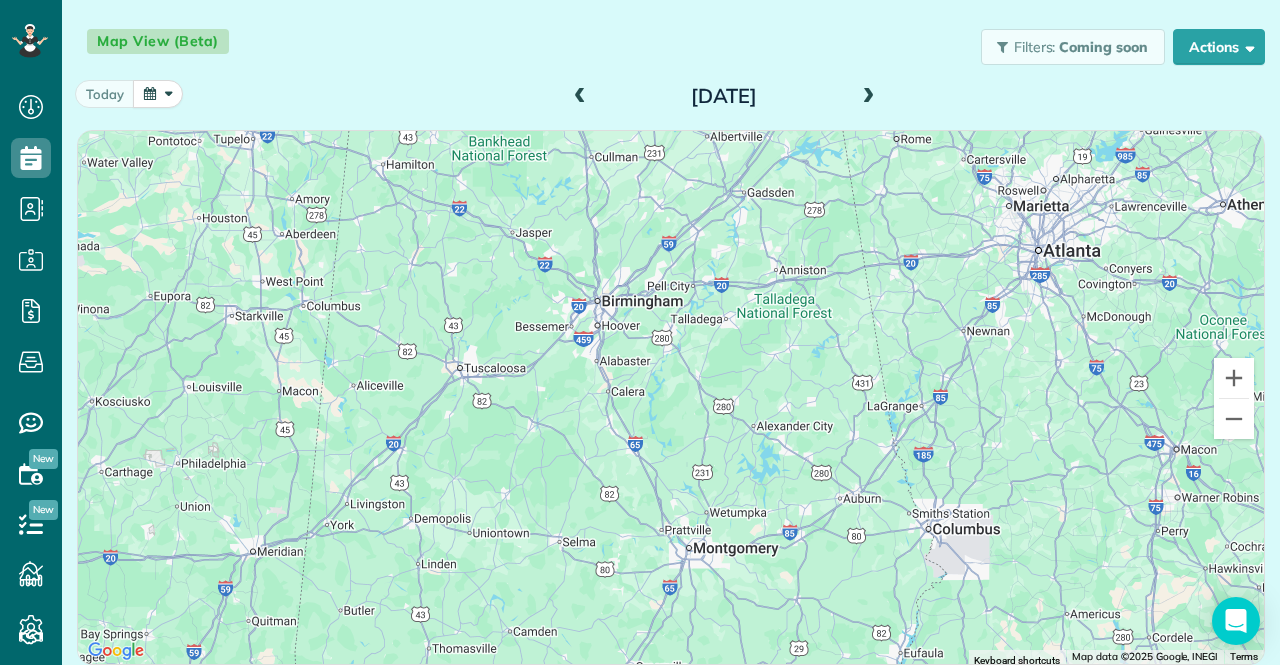 drag, startPoint x: 902, startPoint y: 351, endPoint x: 714, endPoint y: 193, distance: 245.57687 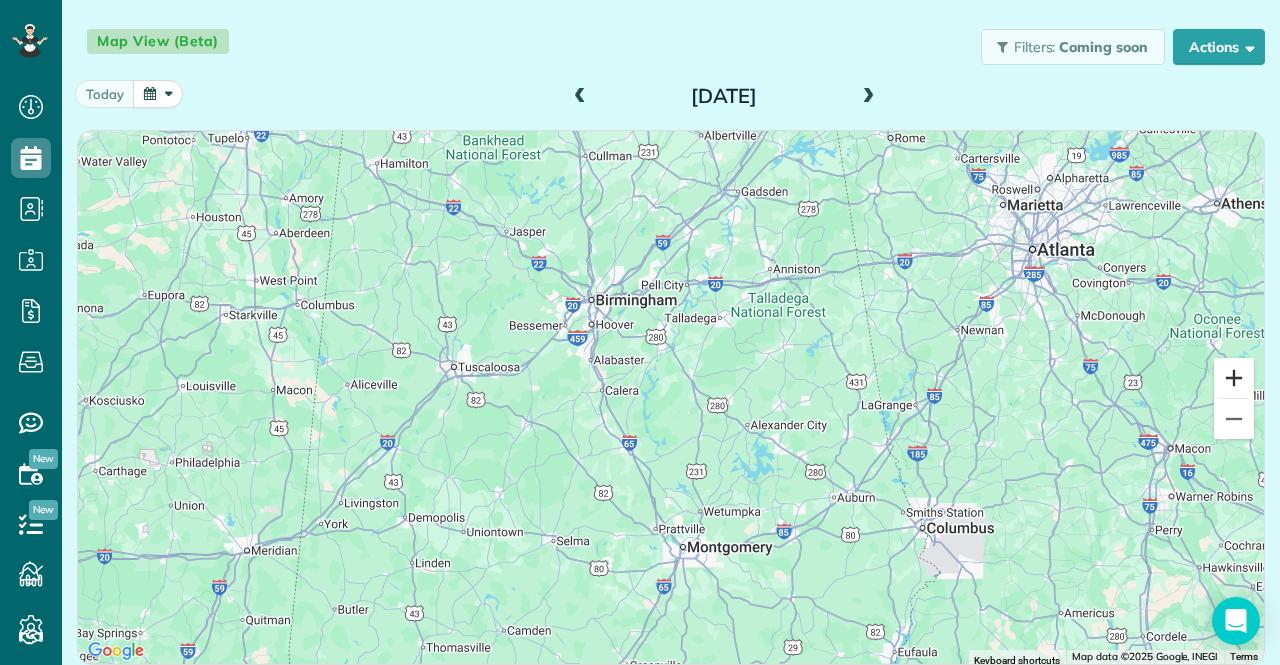 click at bounding box center [1234, 378] 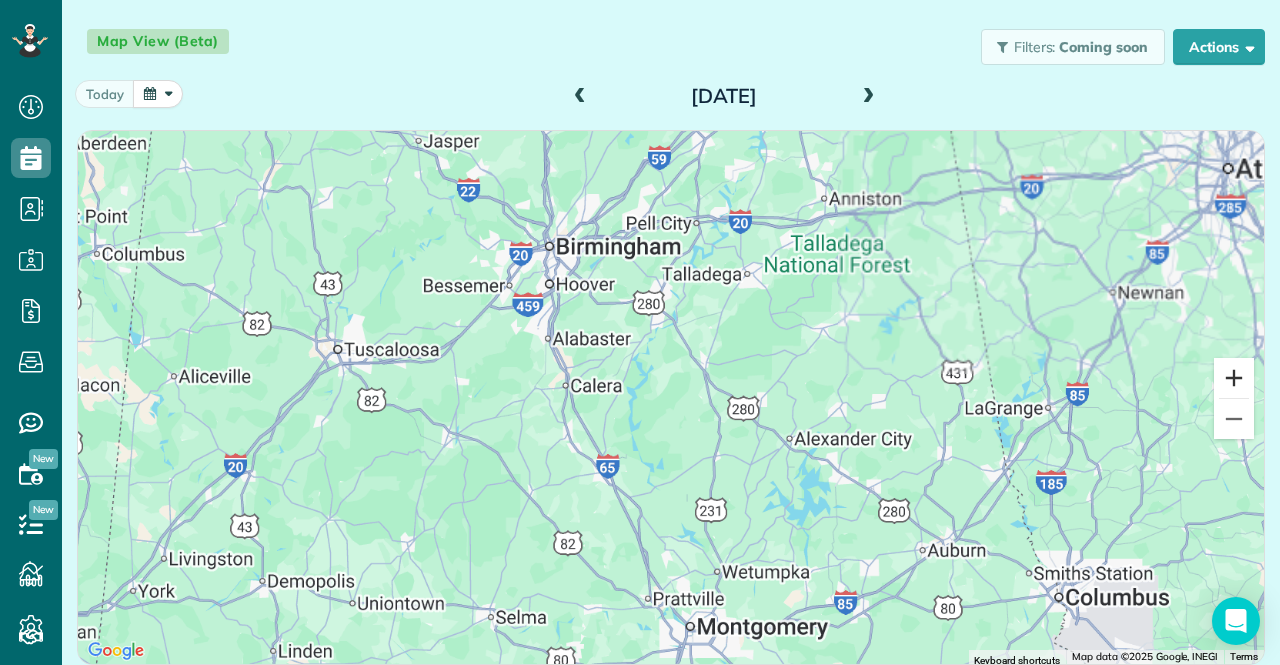 click at bounding box center (1234, 378) 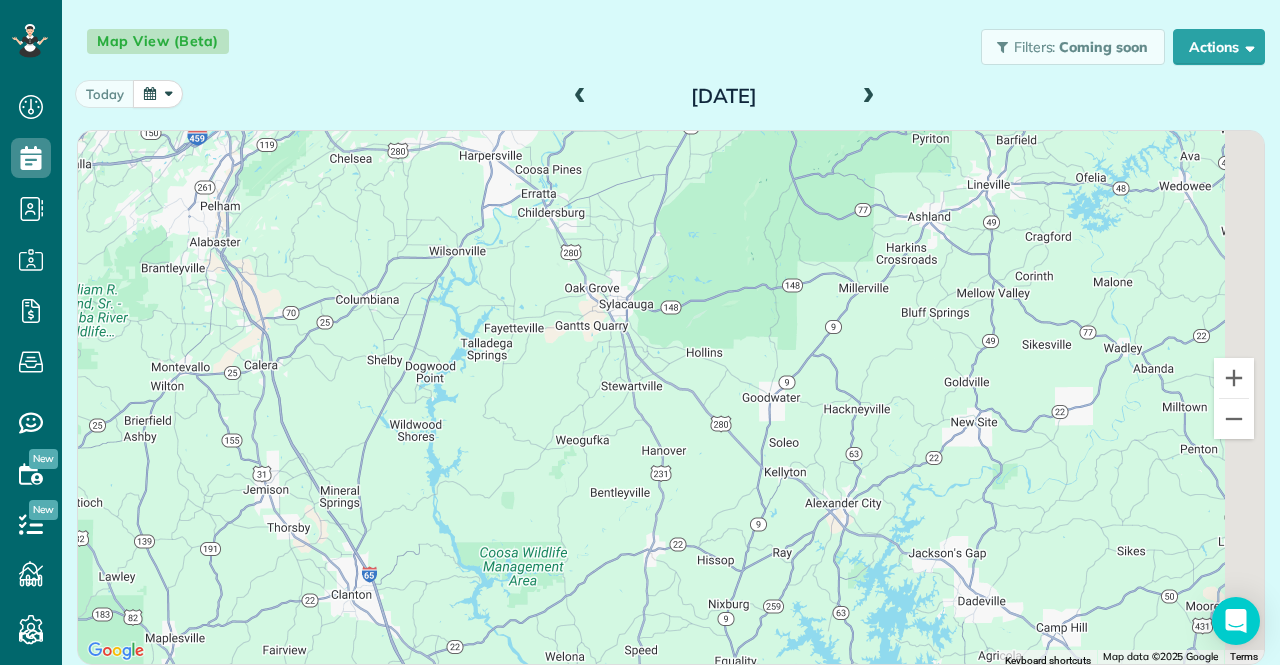 drag, startPoint x: 996, startPoint y: 340, endPoint x: 709, endPoint y: 350, distance: 287.17416 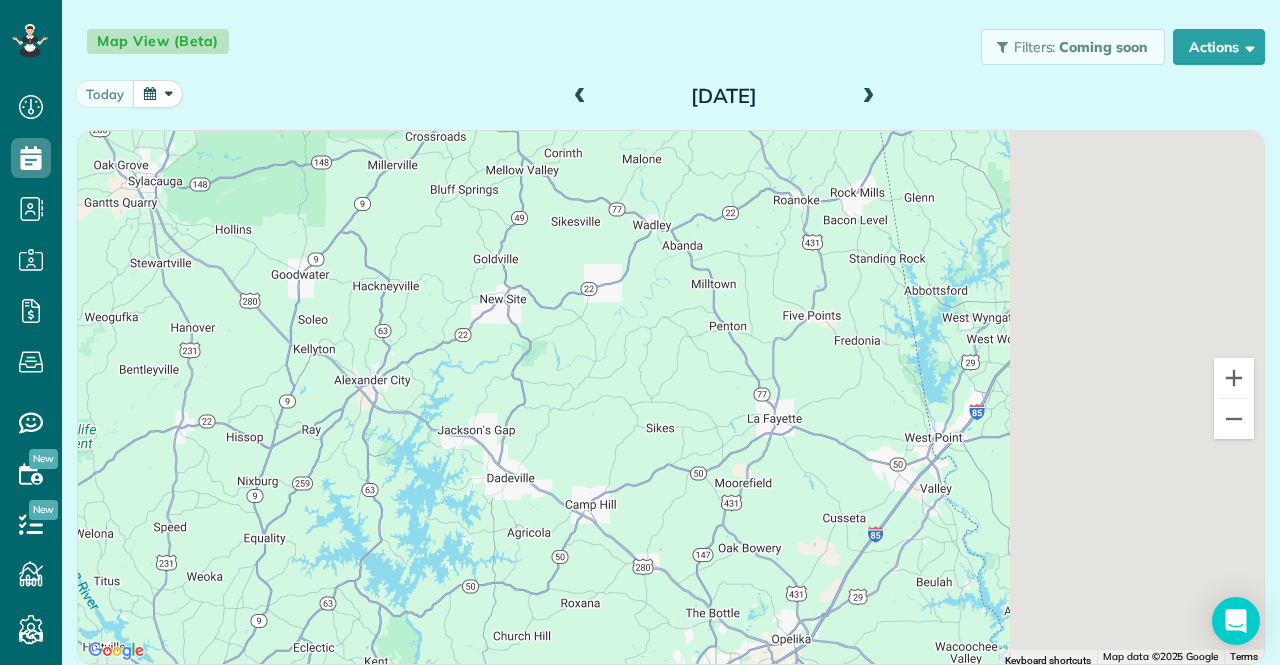 drag, startPoint x: 709, startPoint y: 350, endPoint x: 324, endPoint y: 144, distance: 436.64746 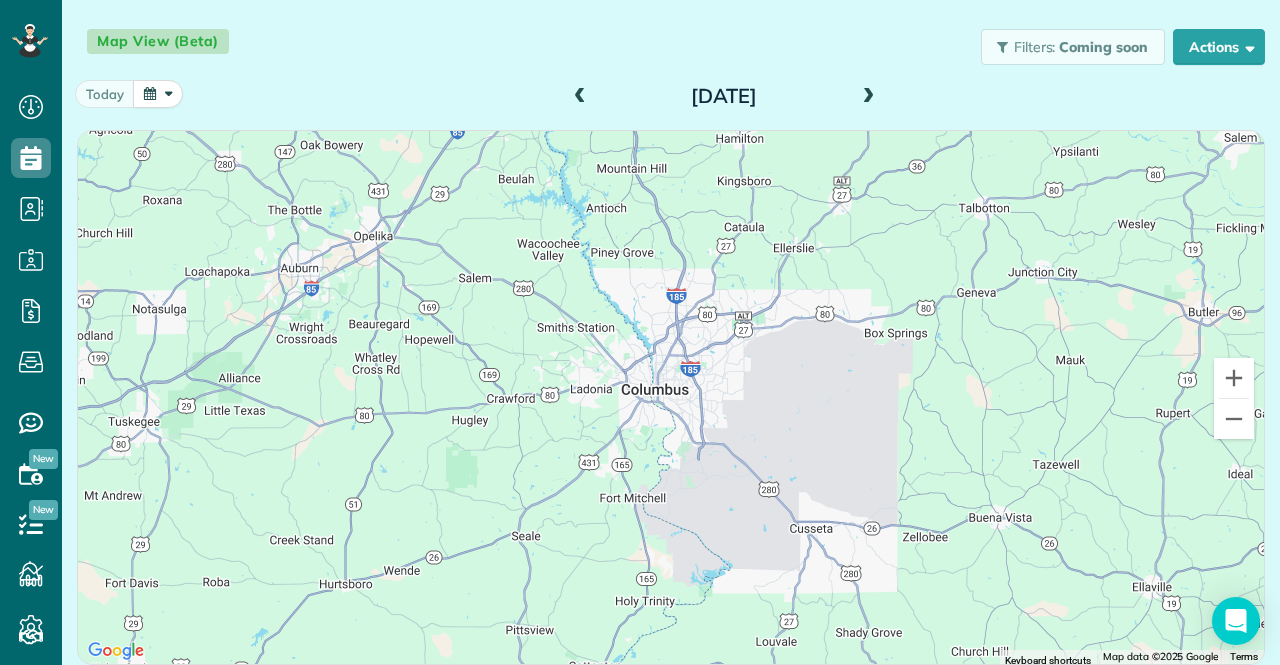 drag, startPoint x: 582, startPoint y: 383, endPoint x: 508, endPoint y: 313, distance: 101.862656 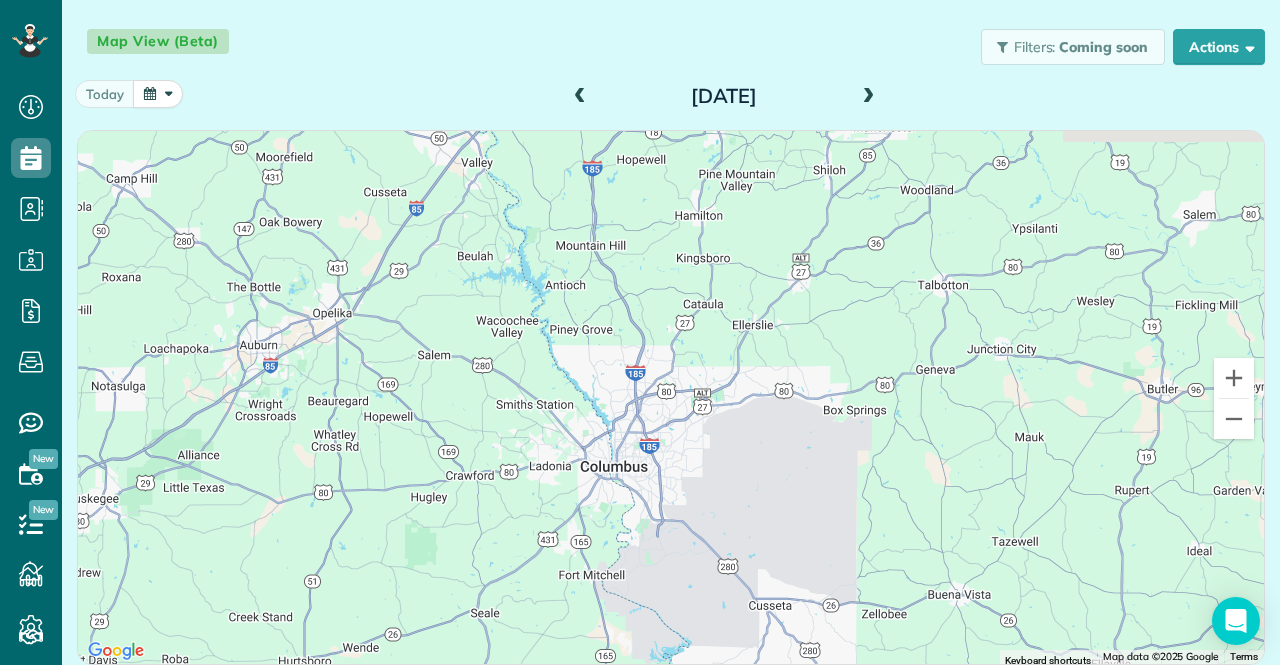 drag, startPoint x: 790, startPoint y: 236, endPoint x: 562, endPoint y: 499, distance: 348.0704 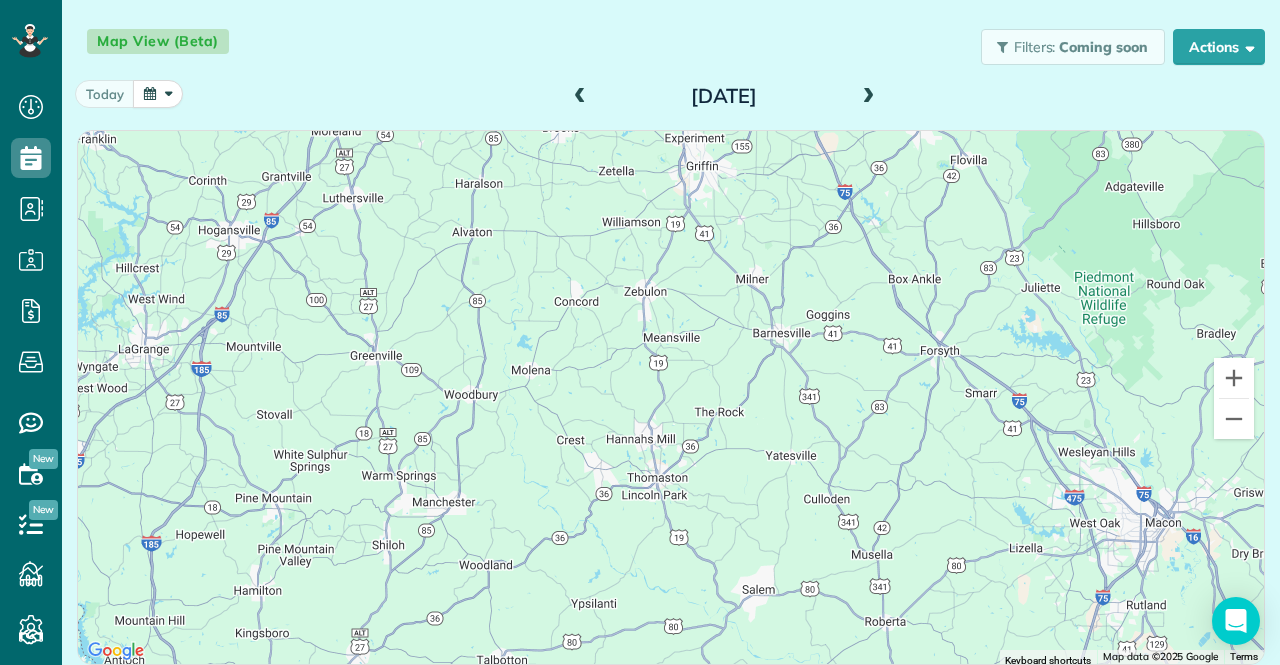 drag, startPoint x: 727, startPoint y: 294, endPoint x: 683, endPoint y: 458, distance: 169.79988 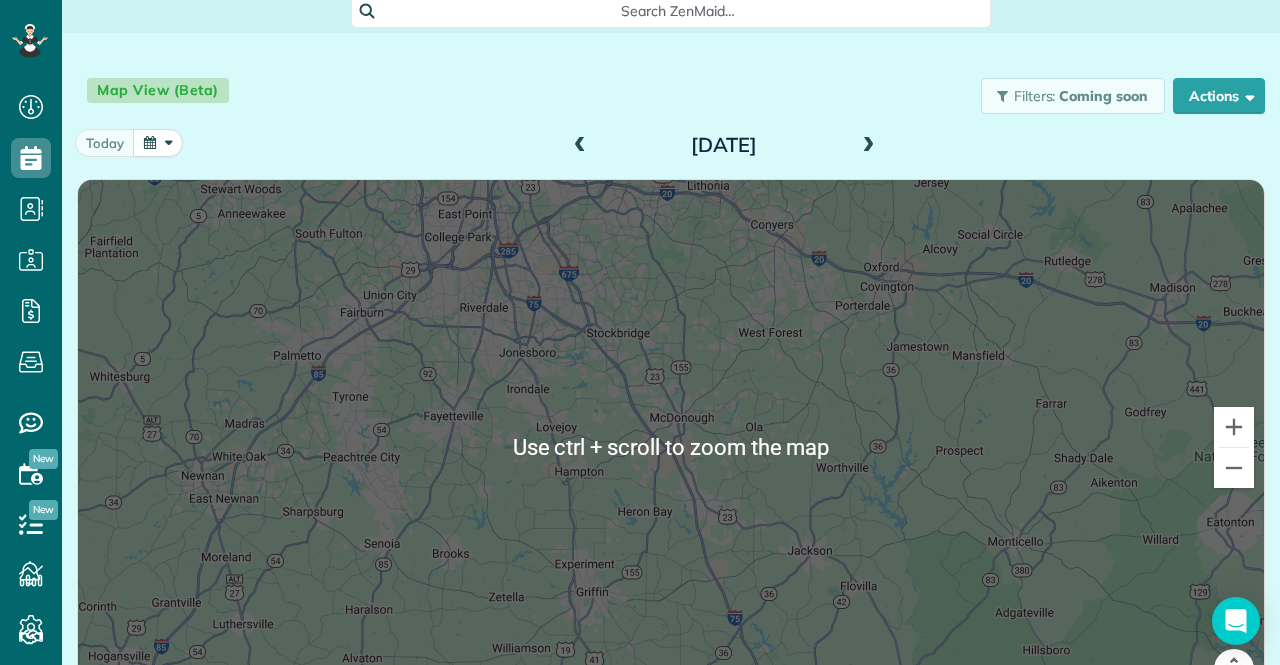 scroll, scrollTop: 141, scrollLeft: 0, axis: vertical 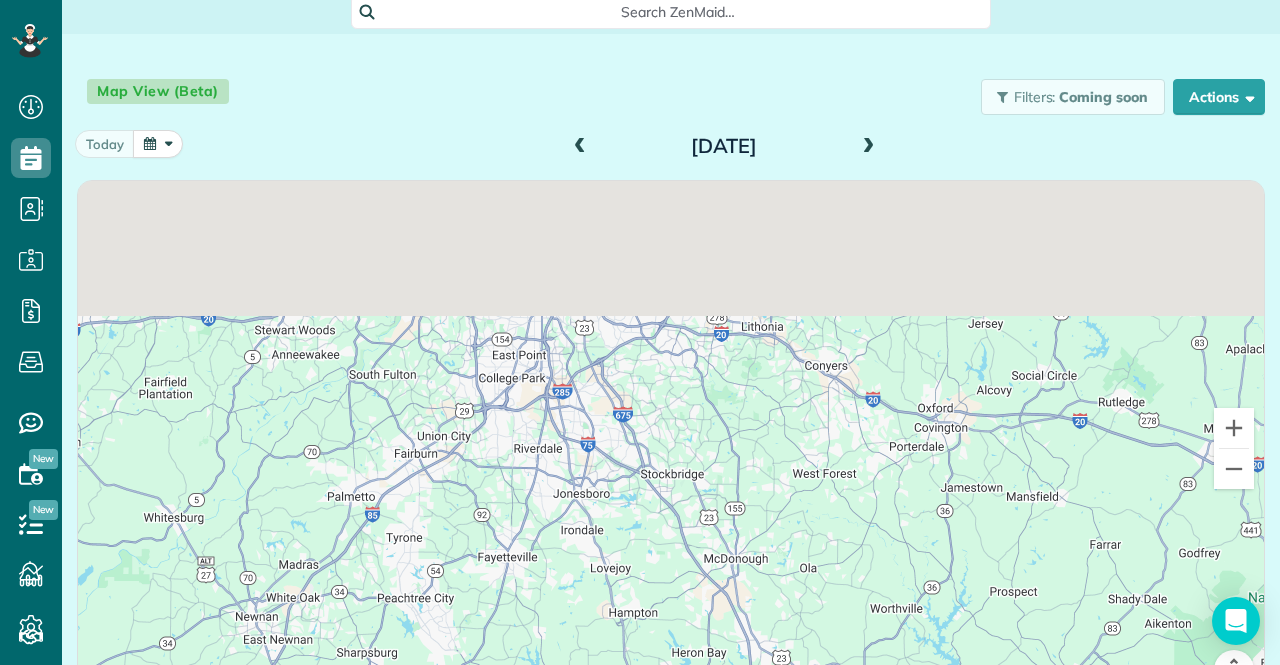 drag, startPoint x: 729, startPoint y: 385, endPoint x: 794, endPoint y: 551, distance: 178.27226 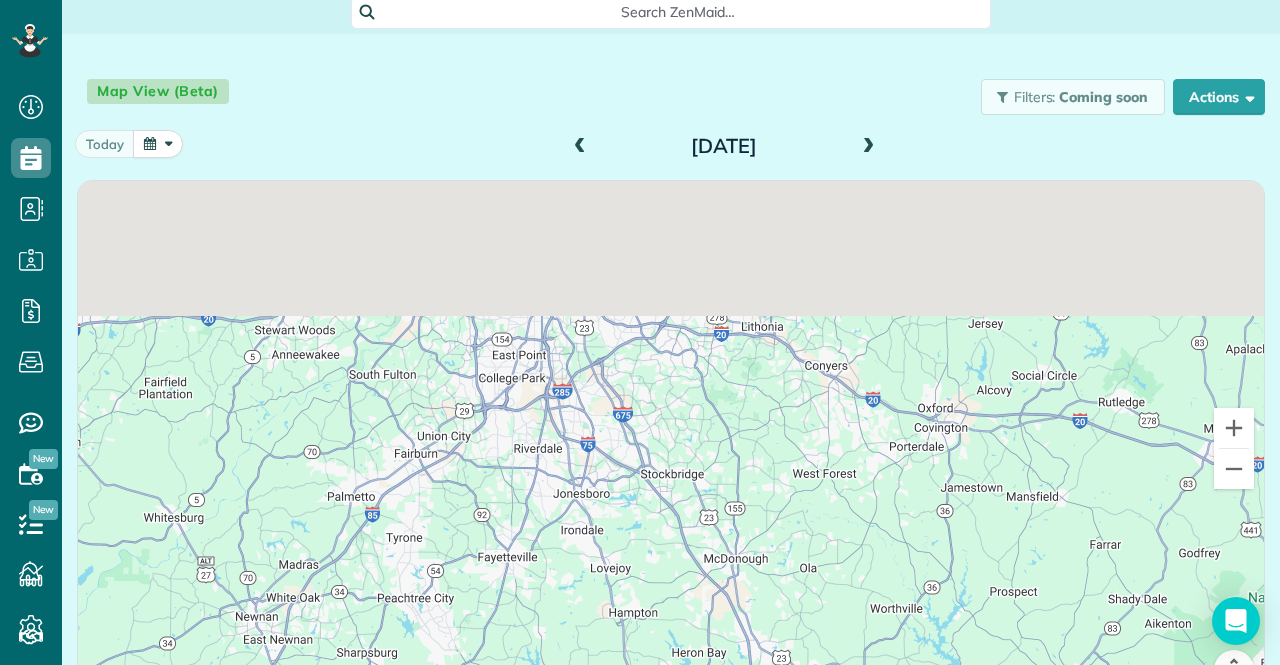 click at bounding box center [671, 447] 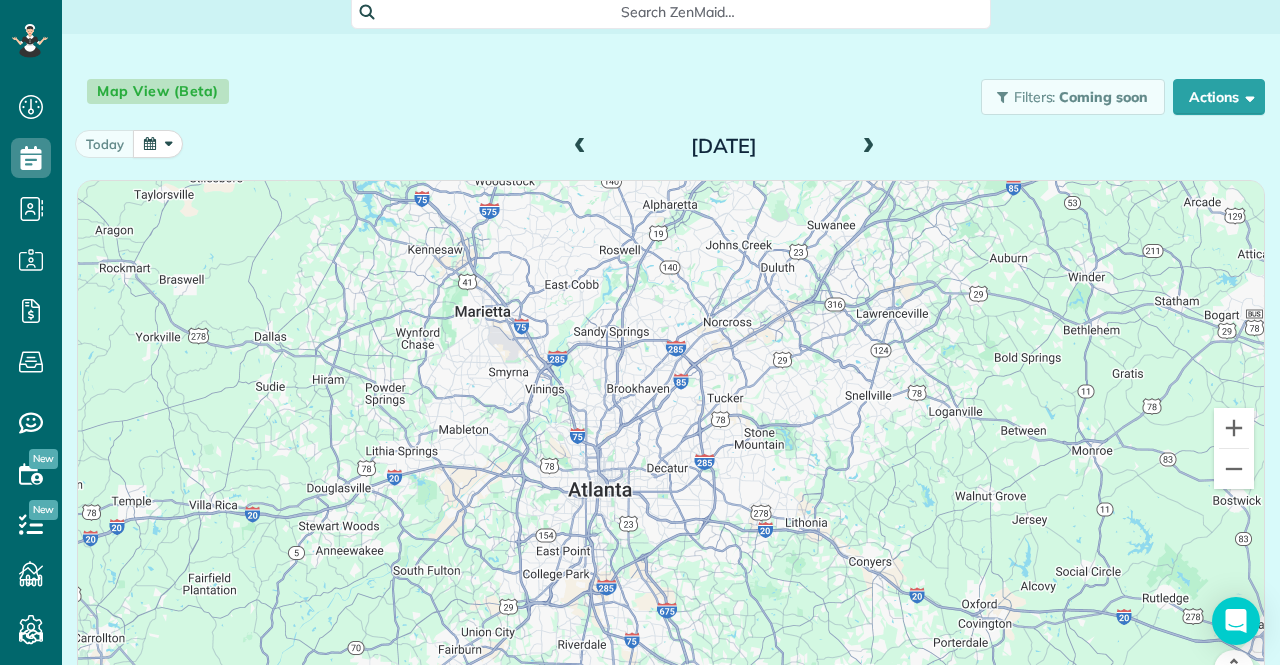 drag, startPoint x: 774, startPoint y: 468, endPoint x: 781, endPoint y: 598, distance: 130.18832 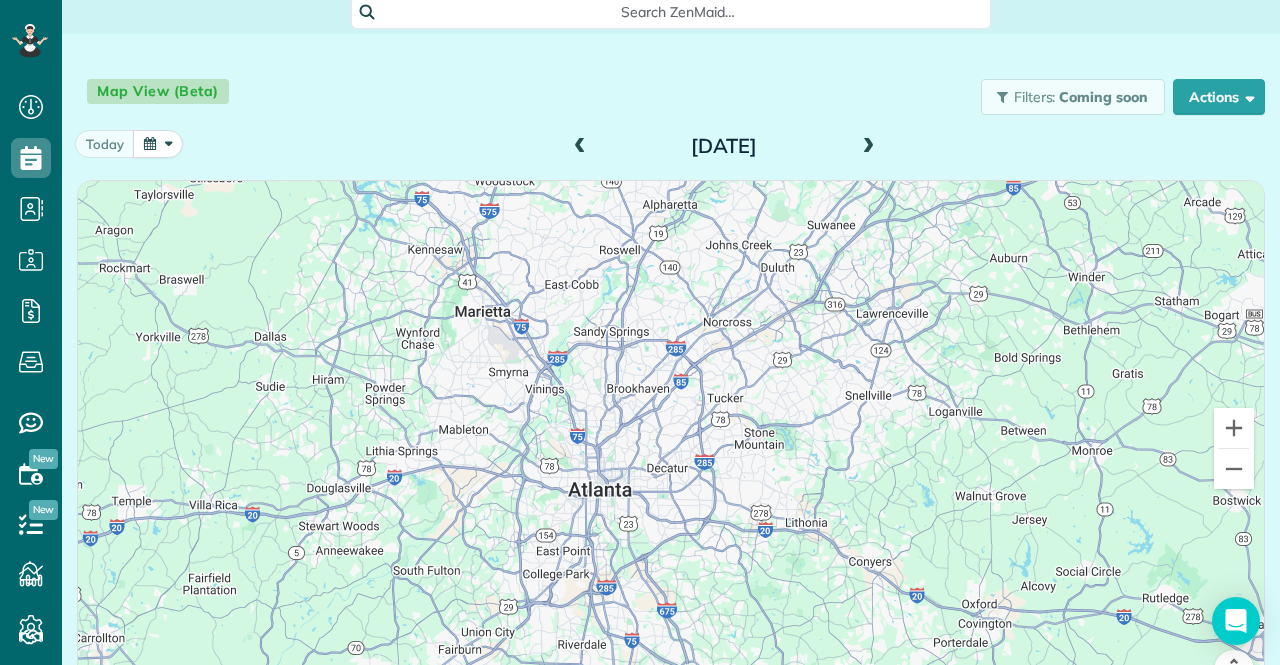 click at bounding box center [671, 447] 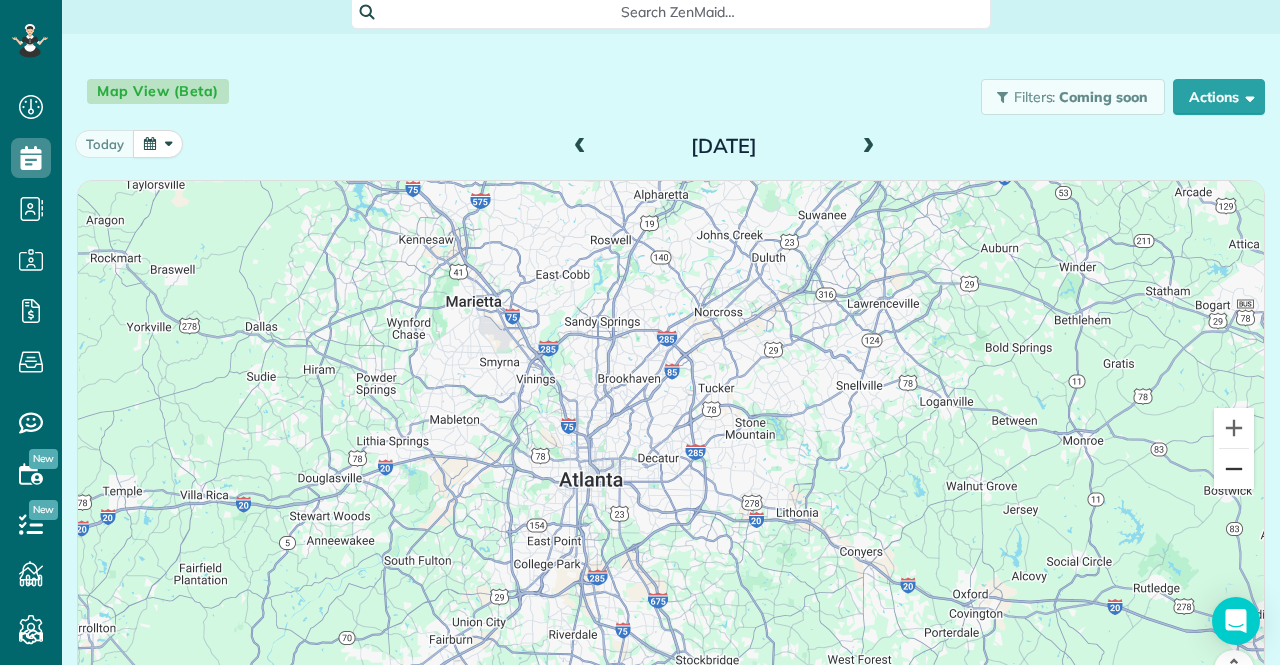 click at bounding box center [1234, 469] 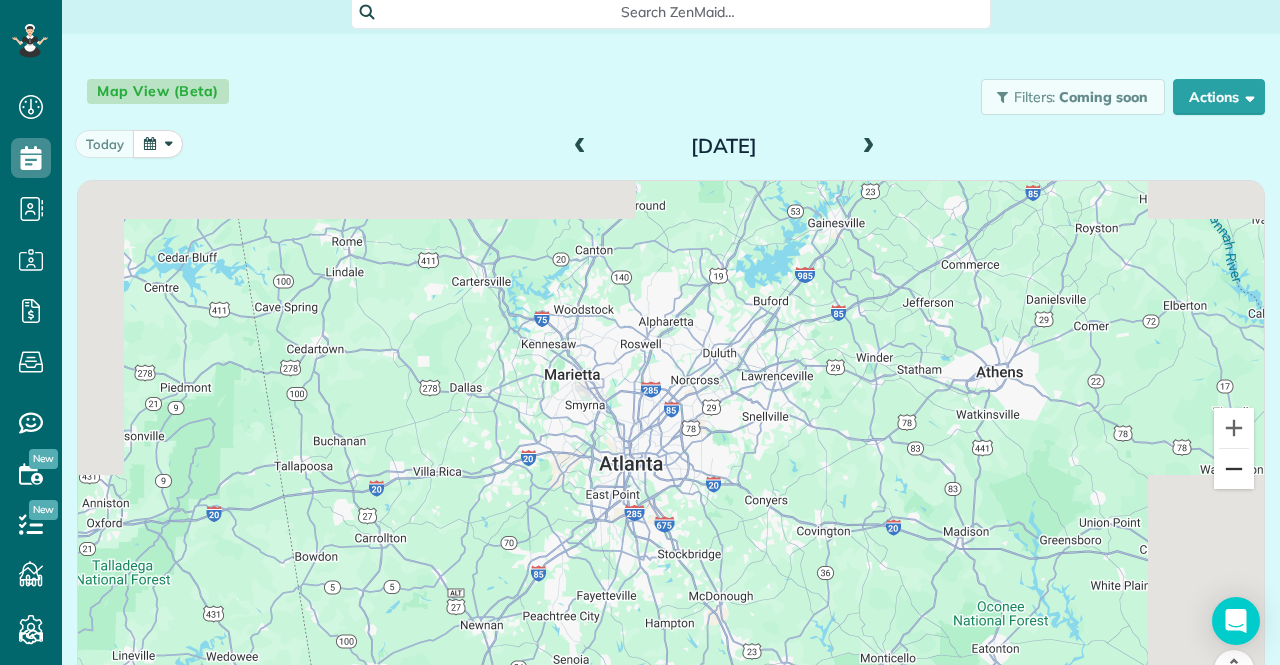 click at bounding box center (1234, 469) 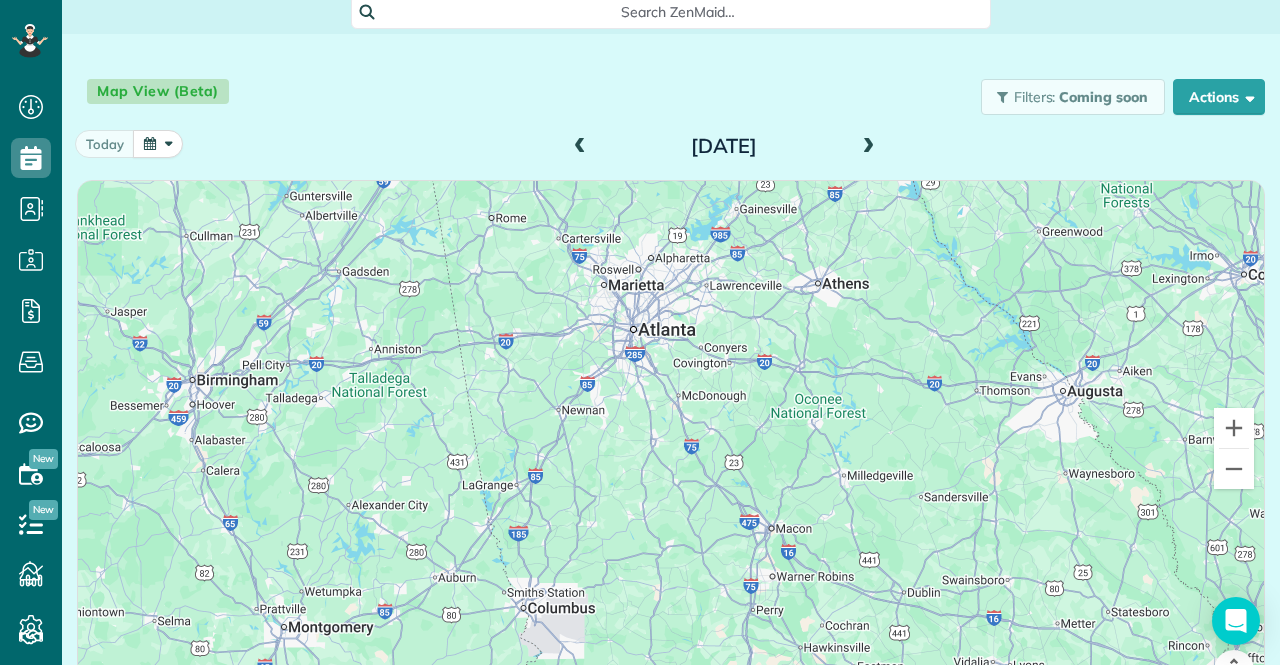 drag, startPoint x: 826, startPoint y: 481, endPoint x: 788, endPoint y: 287, distance: 197.68661 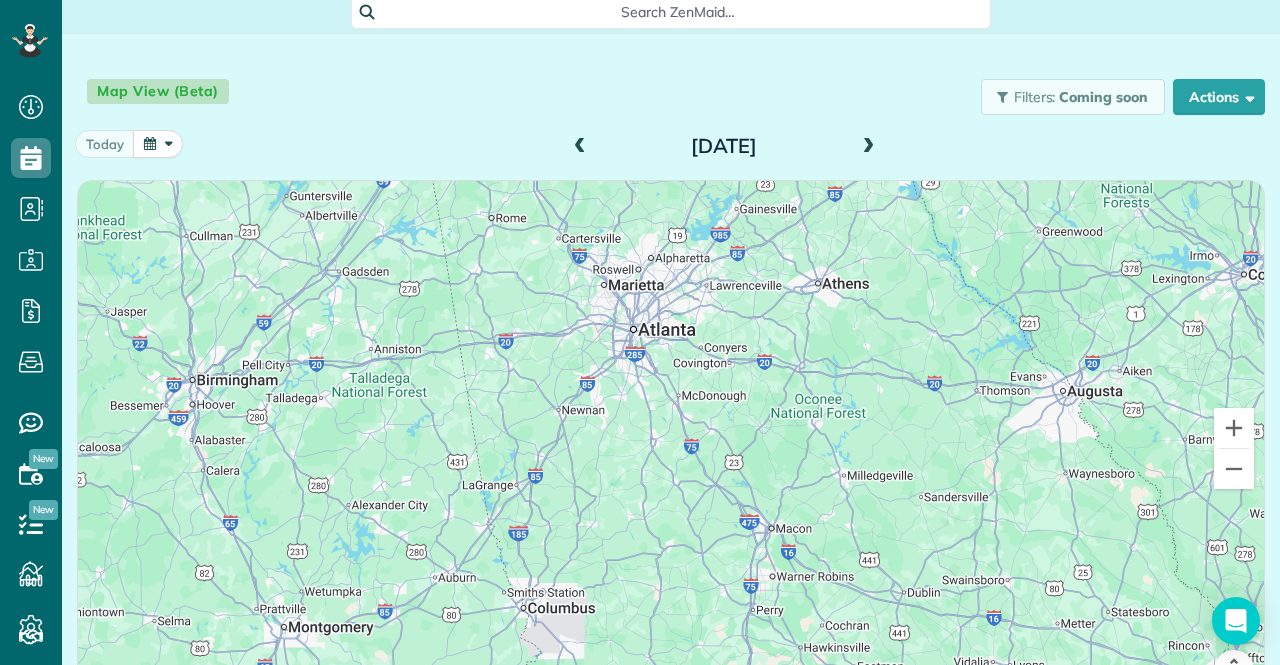 click at bounding box center (671, 447) 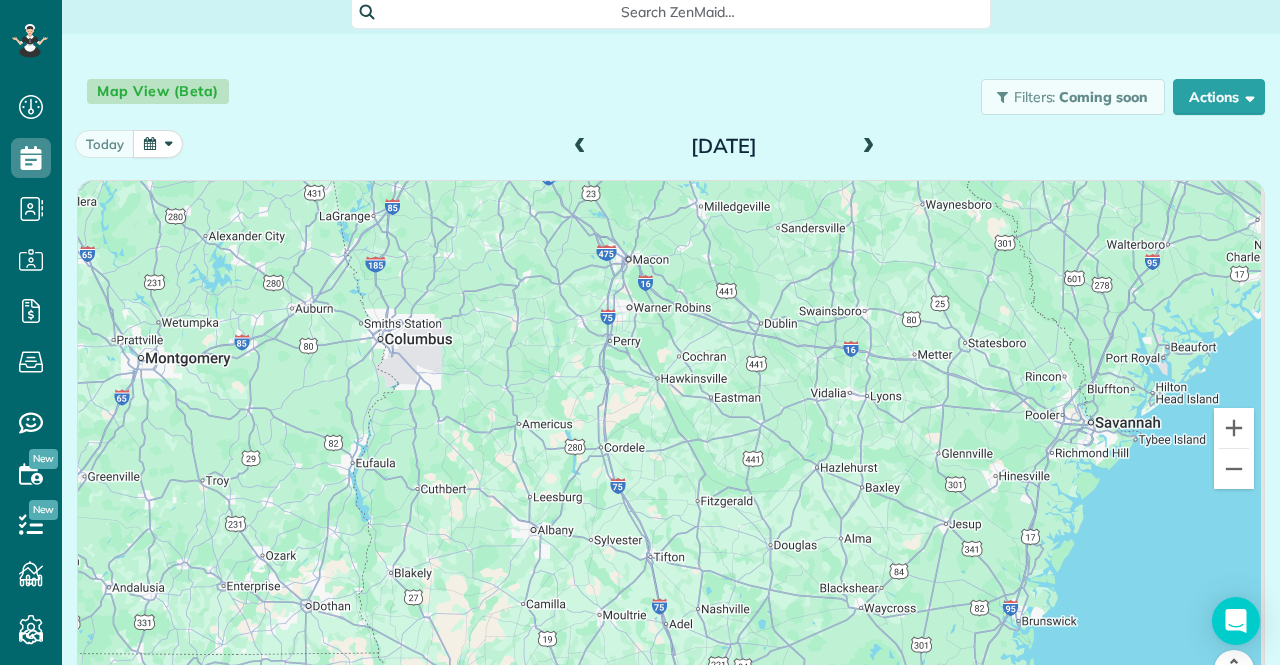 drag, startPoint x: 863, startPoint y: 434, endPoint x: 761, endPoint y: 313, distance: 158.25612 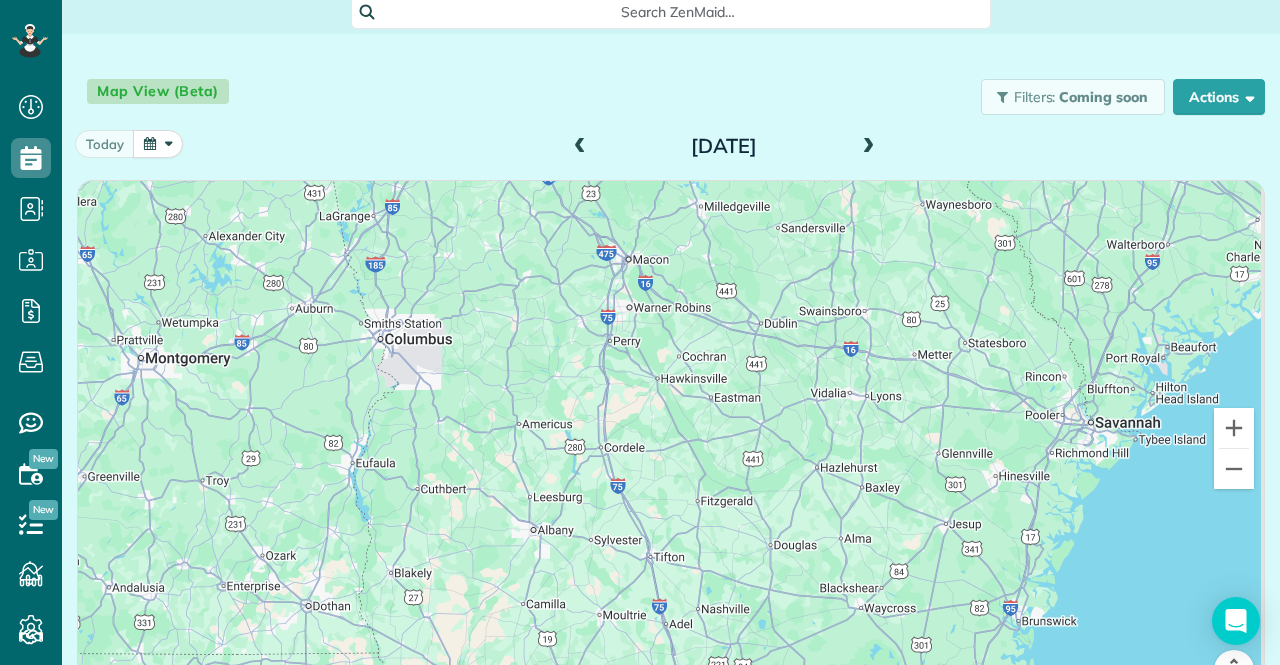 click at bounding box center [671, 447] 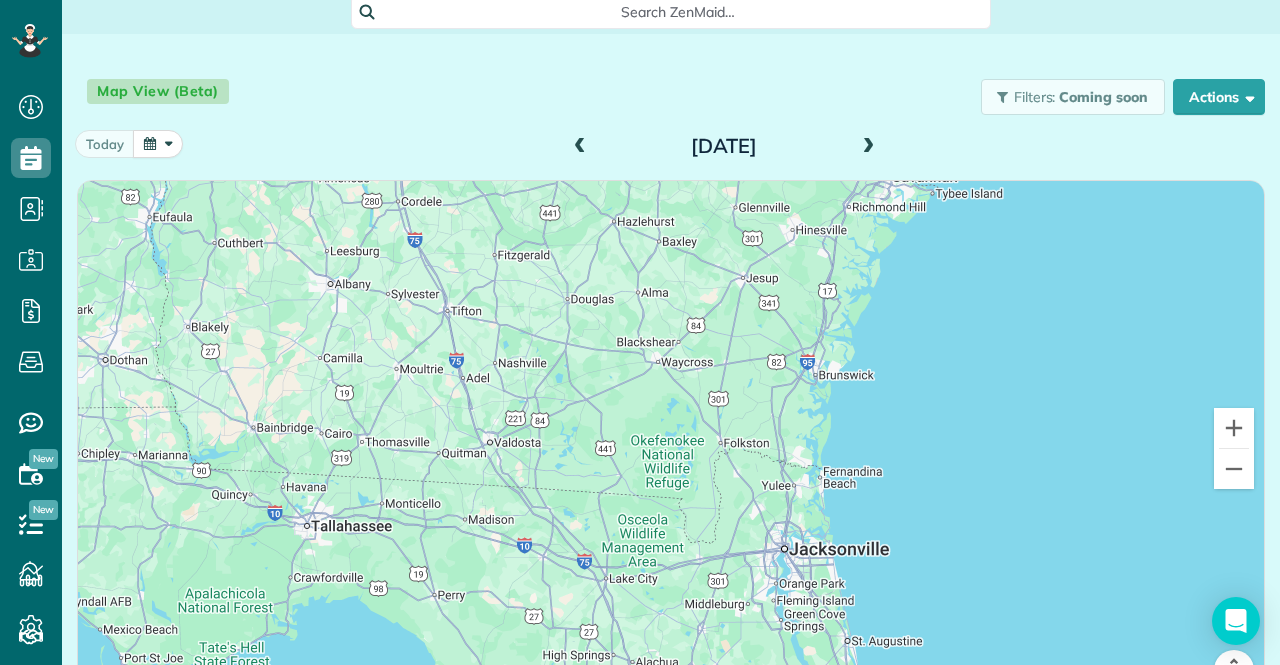 drag, startPoint x: 811, startPoint y: 402, endPoint x: 722, endPoint y: 238, distance: 186.59314 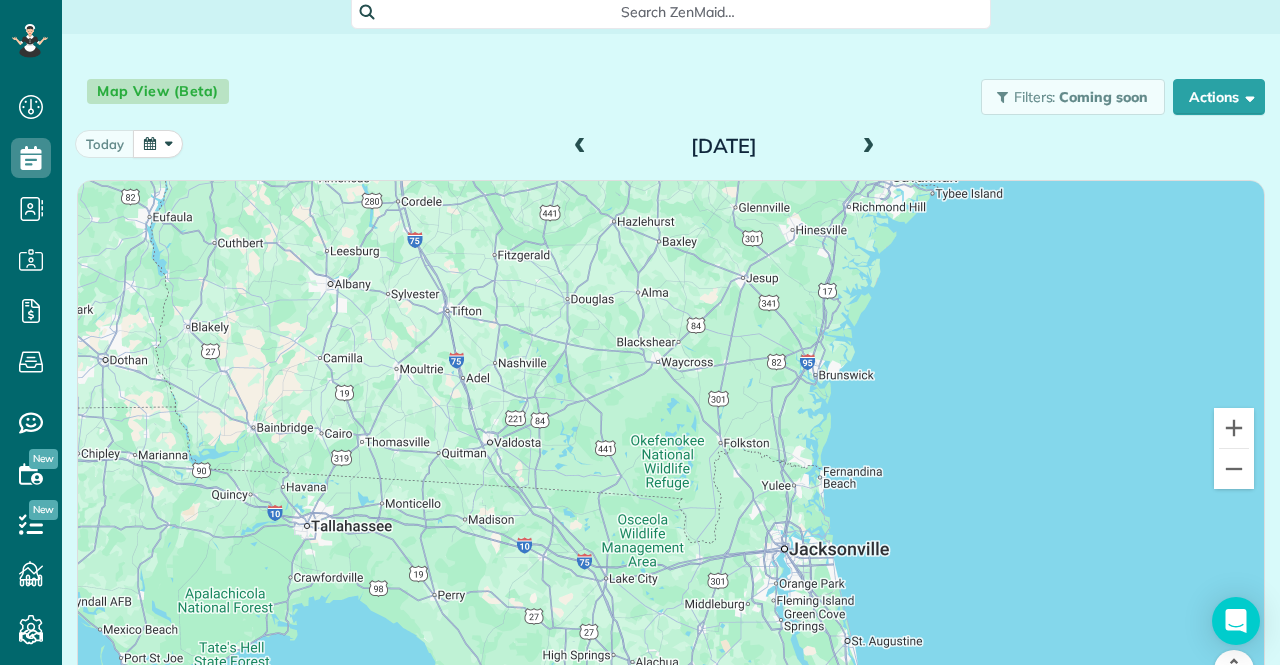 click at bounding box center (671, 447) 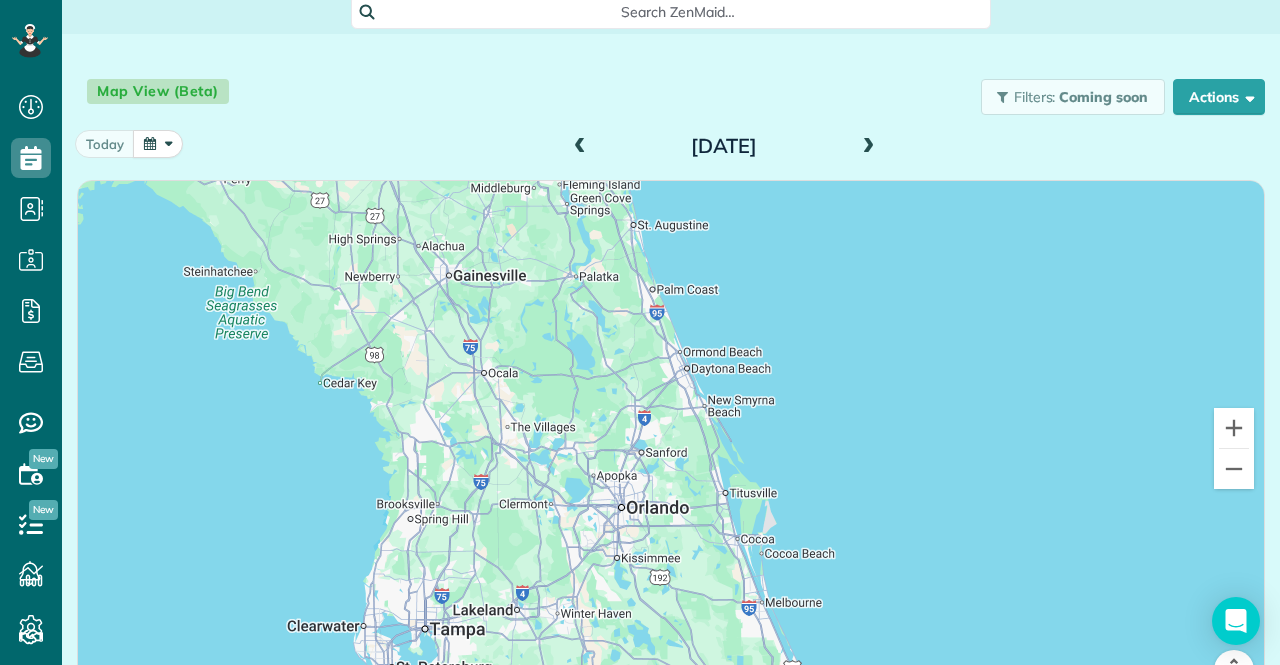 drag, startPoint x: 826, startPoint y: 446, endPoint x: 750, endPoint y: 248, distance: 212.08488 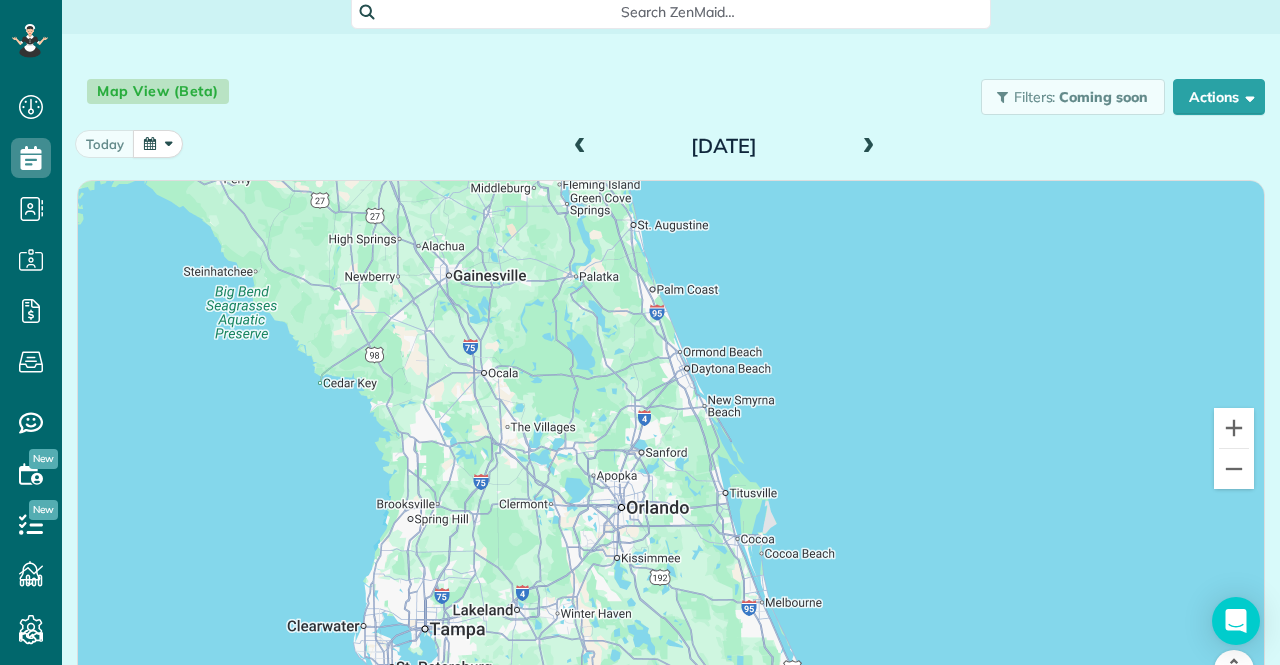 click at bounding box center [671, 447] 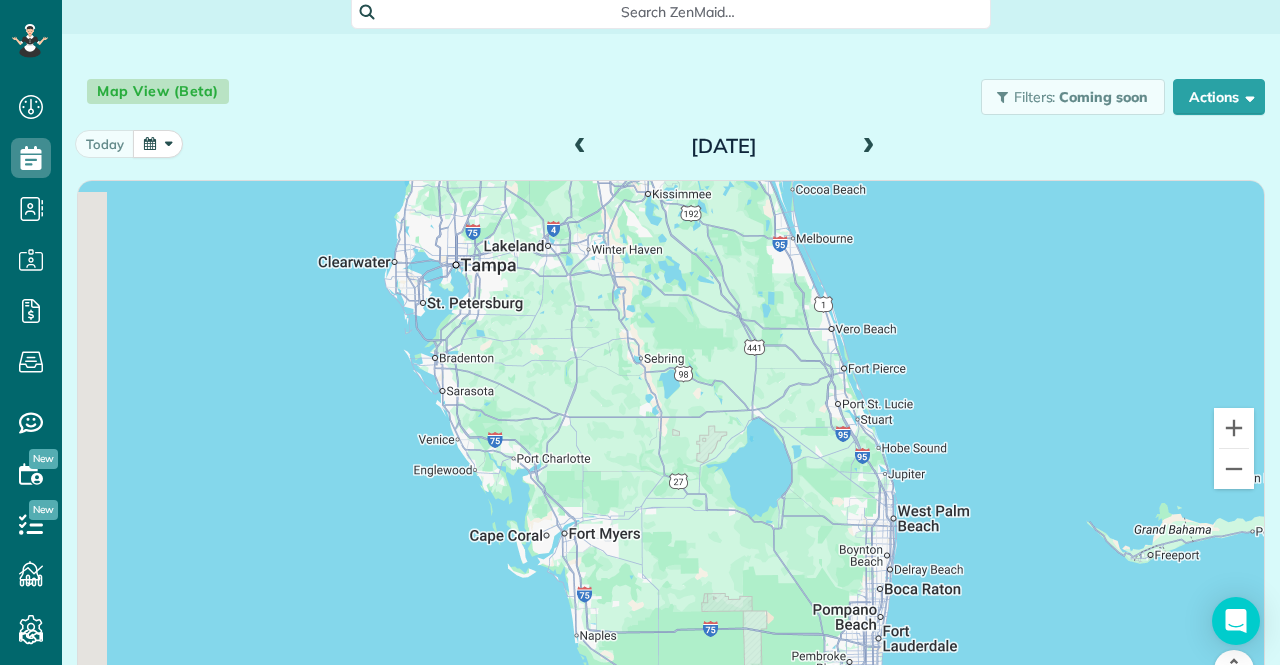 drag, startPoint x: 1008, startPoint y: 518, endPoint x: 1251, endPoint y: 651, distance: 277.01624 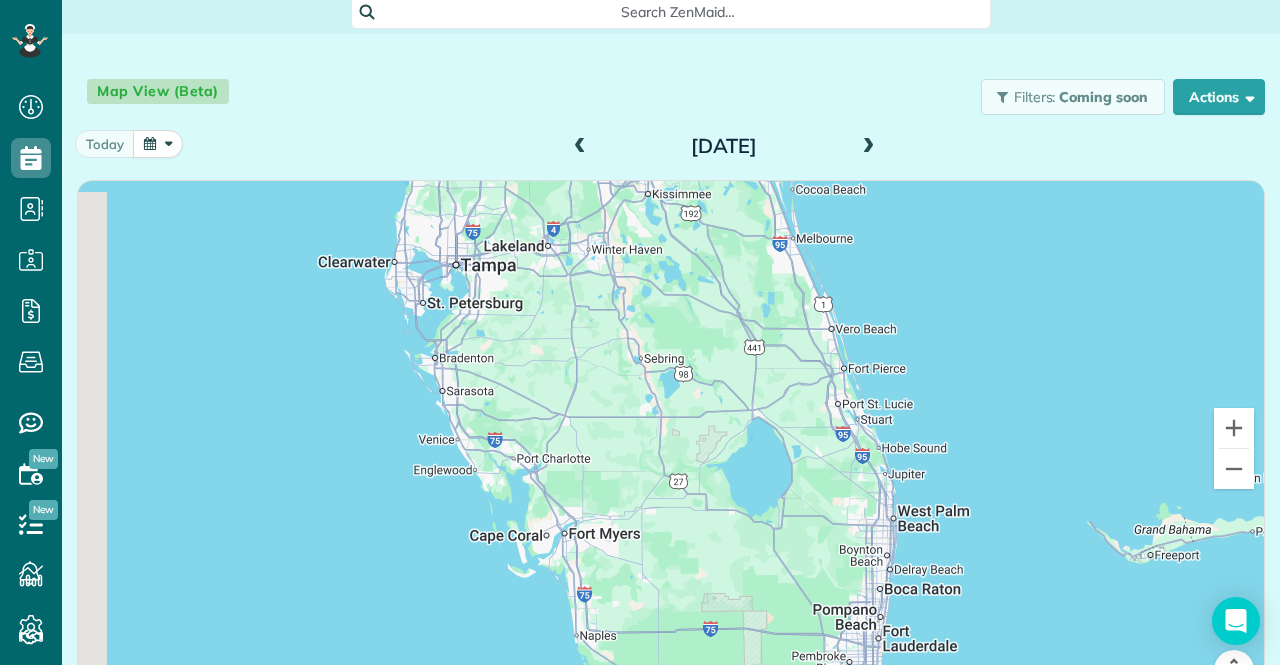 click on "Map View (Beta)
Filters:   Coming soon
Schedule Changes
Actions
Create Appointment
Create Task
Clock In/Out
Send Work Orders
Print Route Sheets
Today's Emails/Texts
Export data..
today   Sunday Jul 20, 2025
Computing route data for this day..
This workday map has expired
Recompute
To navigate the map with touch gestures double-tap and hold your finger on the map, then drag the map. ← Move left → Move right ↑ Move up ↓ Move down + Zoom in - Zoom out Home Jump left by 75% End Jump right by 75% Page Up Jump up by 75% Page Down Jump down by 75% Map Data" at bounding box center (671, 349) 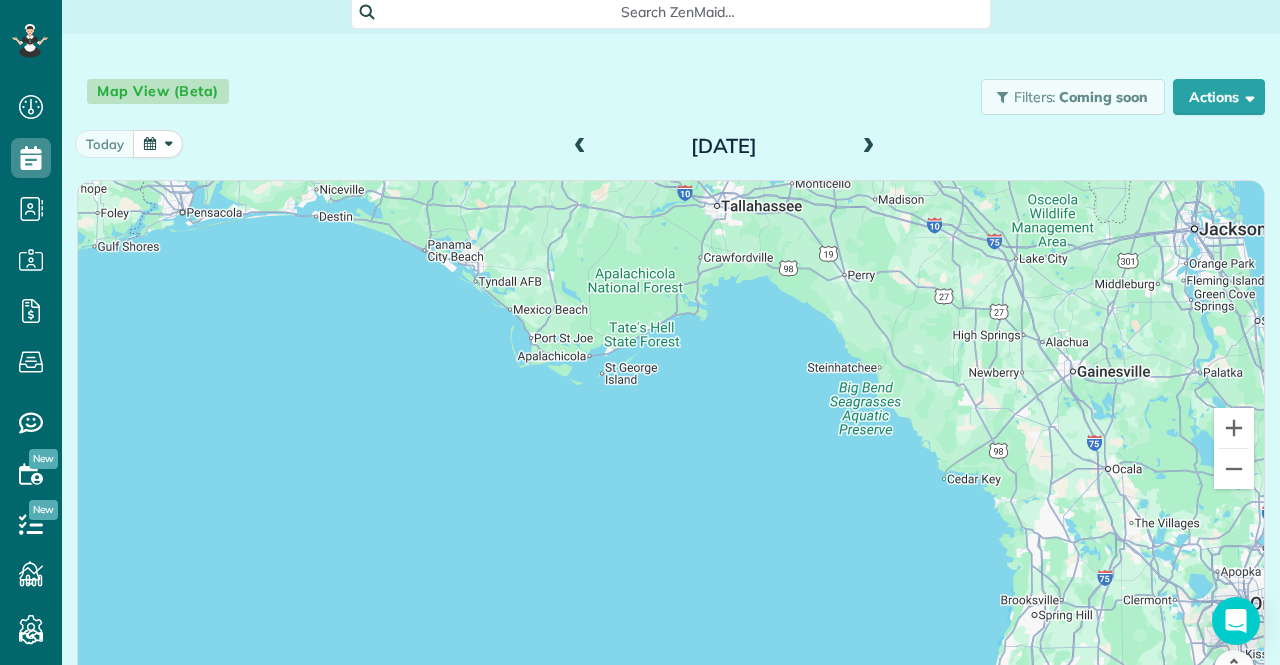 drag, startPoint x: 875, startPoint y: 532, endPoint x: 1020, endPoint y: 658, distance: 192.09633 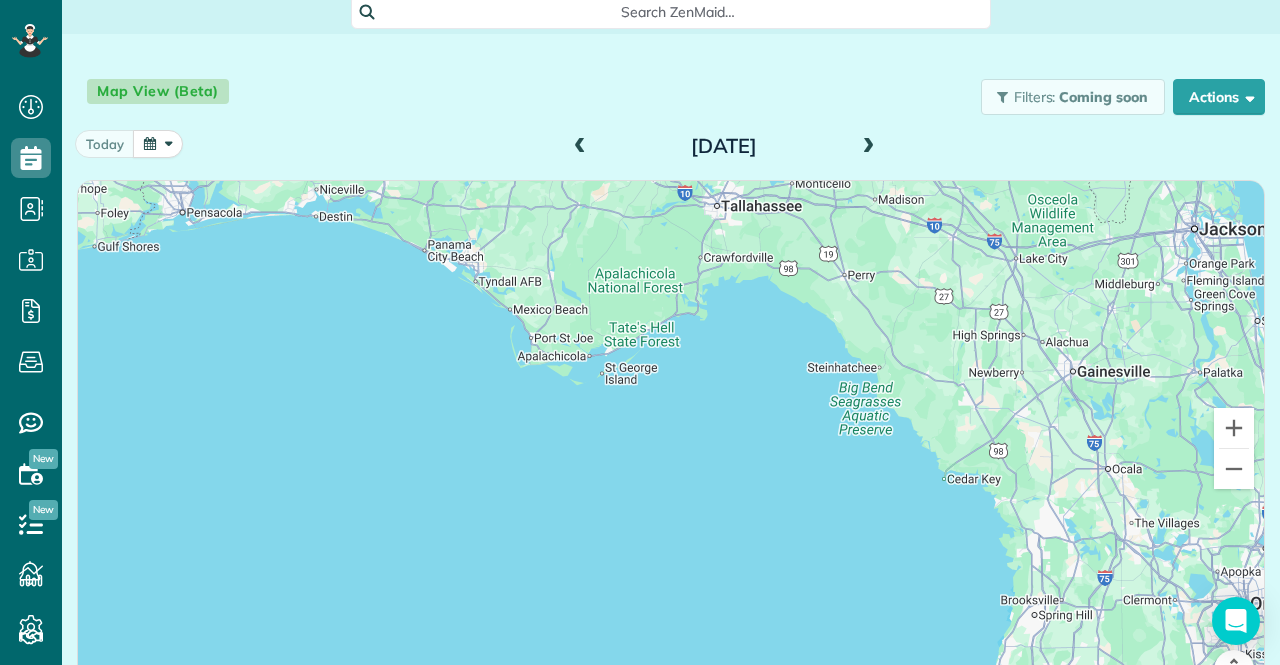 click at bounding box center [671, 447] 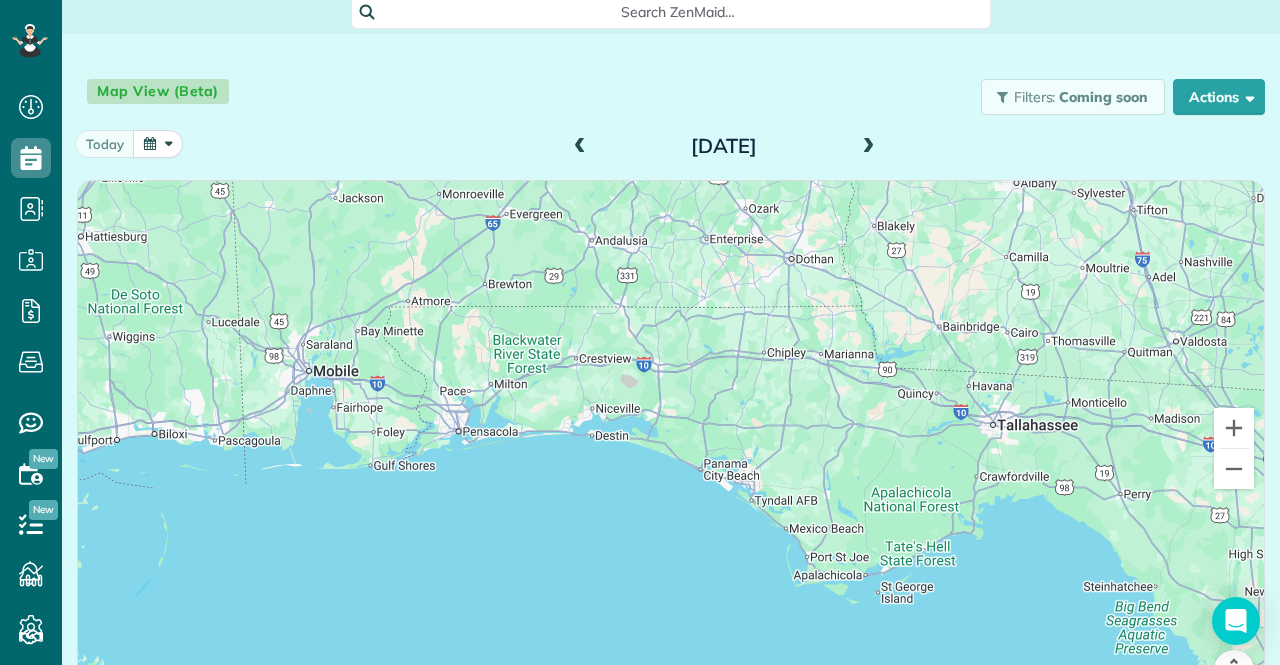 drag, startPoint x: 762, startPoint y: 532, endPoint x: 1082, endPoint y: 603, distance: 327.78195 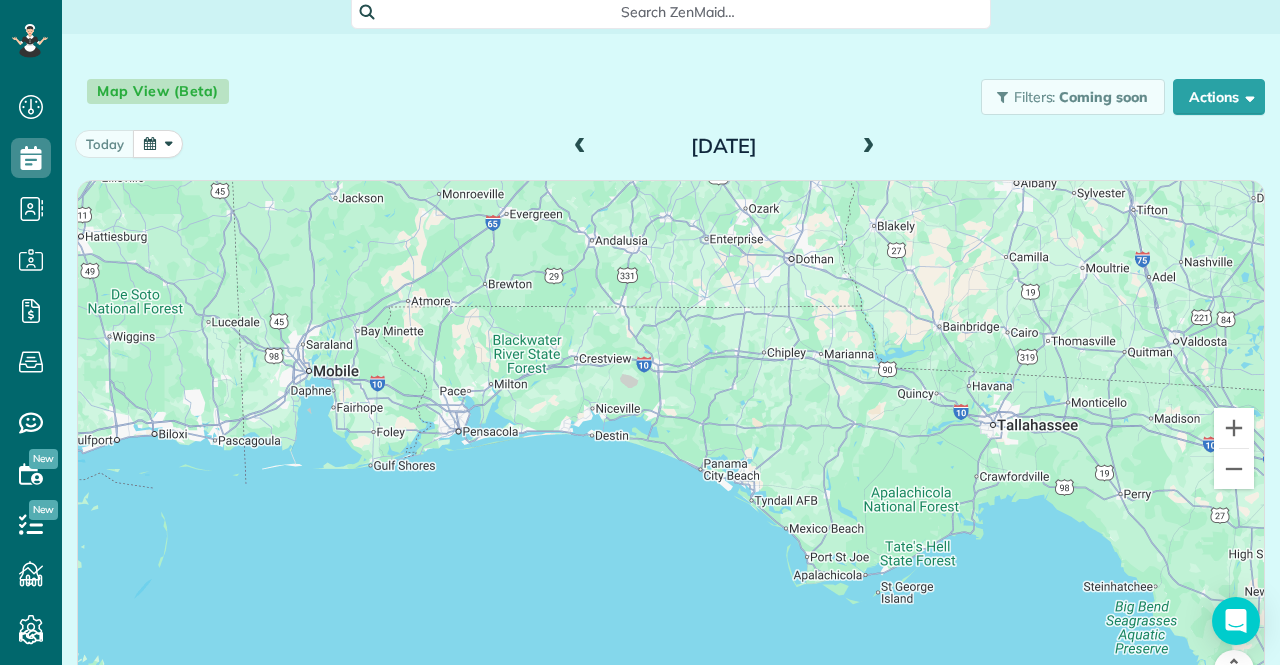 click at bounding box center (671, 447) 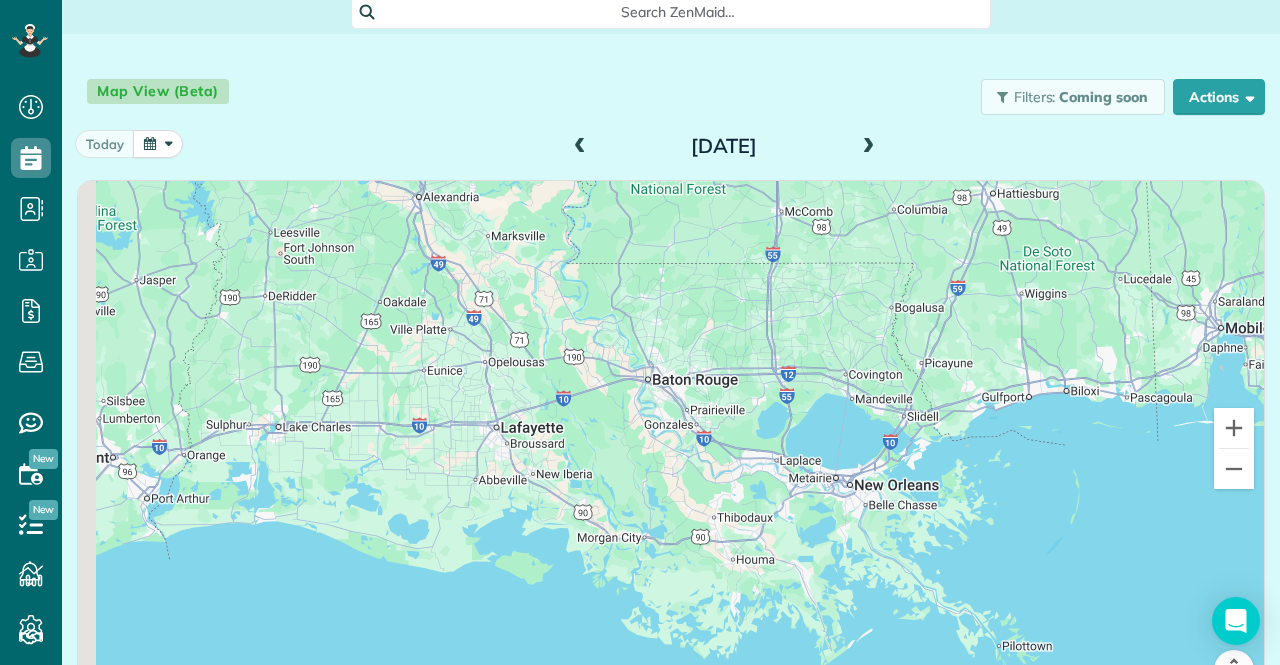drag, startPoint x: 702, startPoint y: 481, endPoint x: 1045, endPoint y: 298, distance: 388.7647 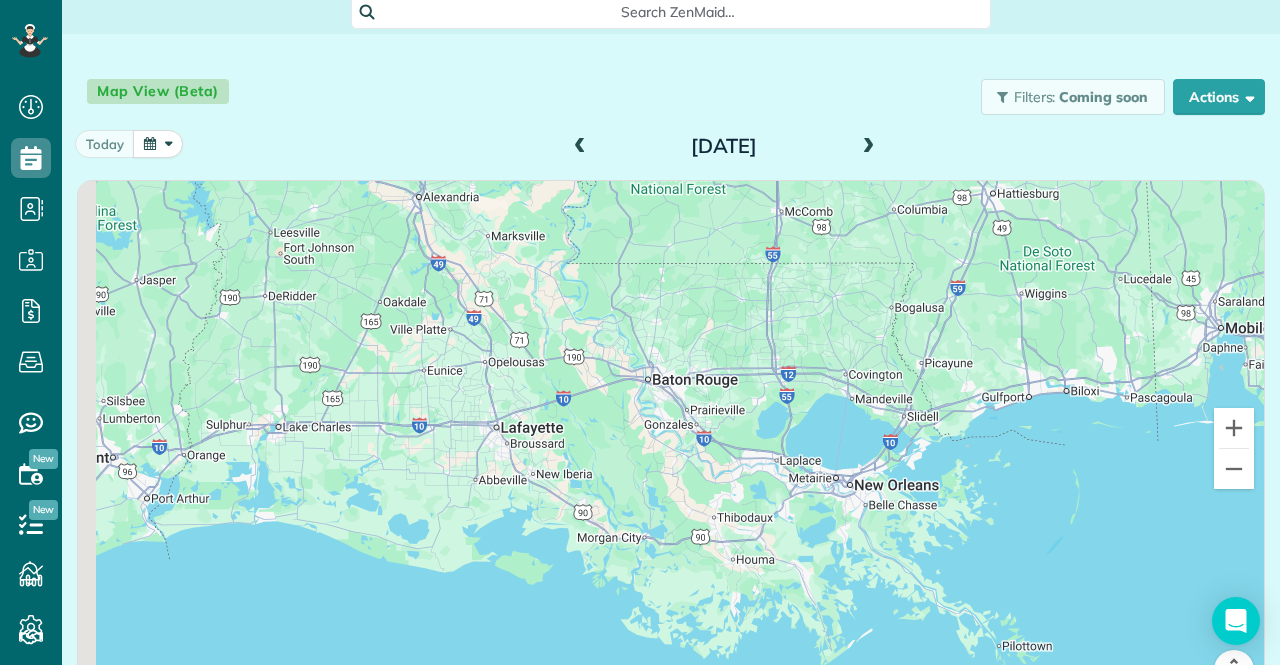 click at bounding box center [671, 447] 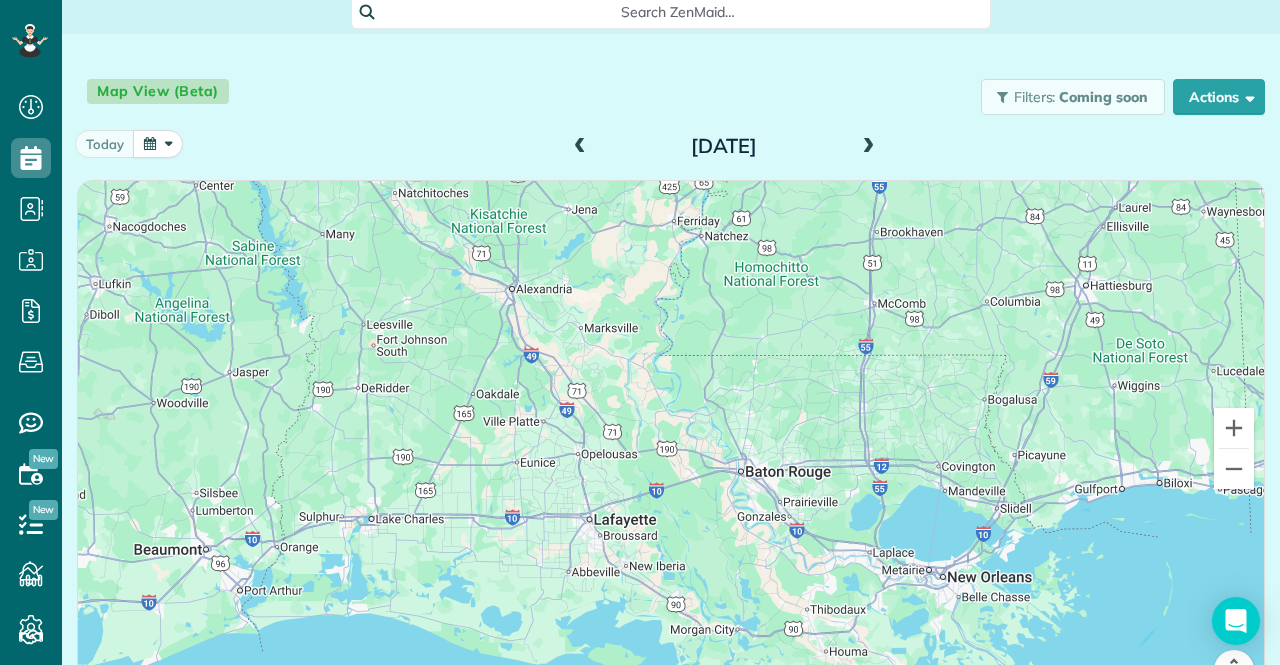 drag, startPoint x: 606, startPoint y: 354, endPoint x: 740, endPoint y: 513, distance: 207.93509 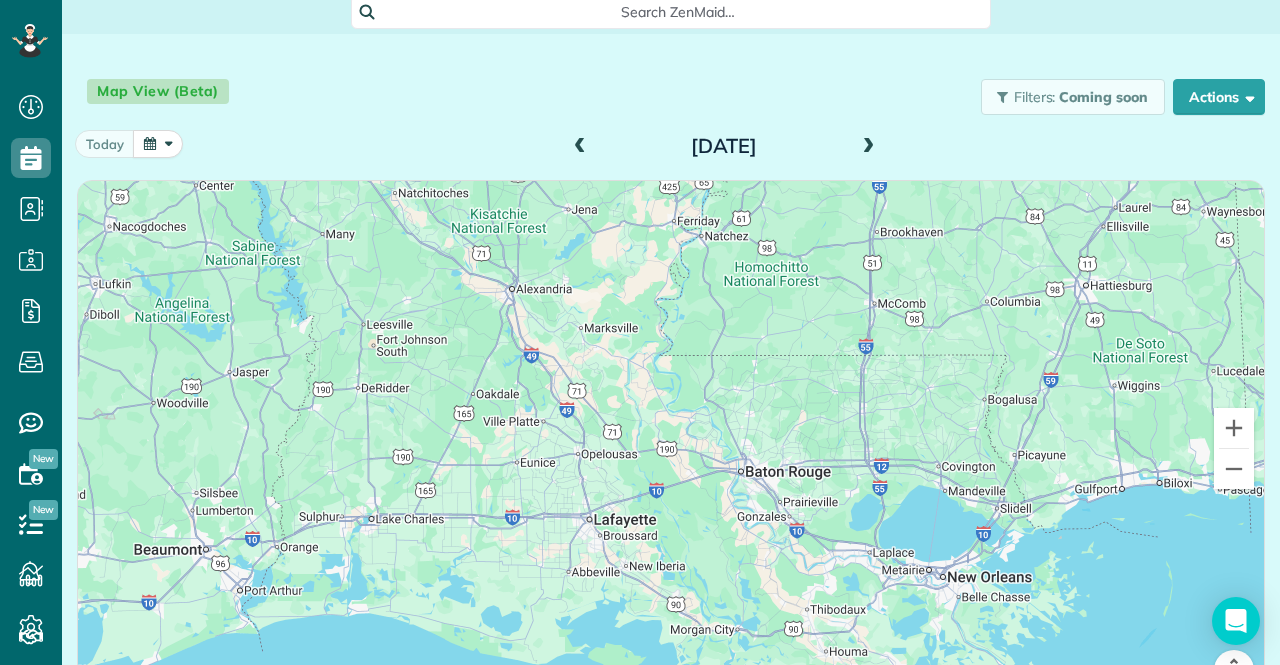 click at bounding box center [671, 447] 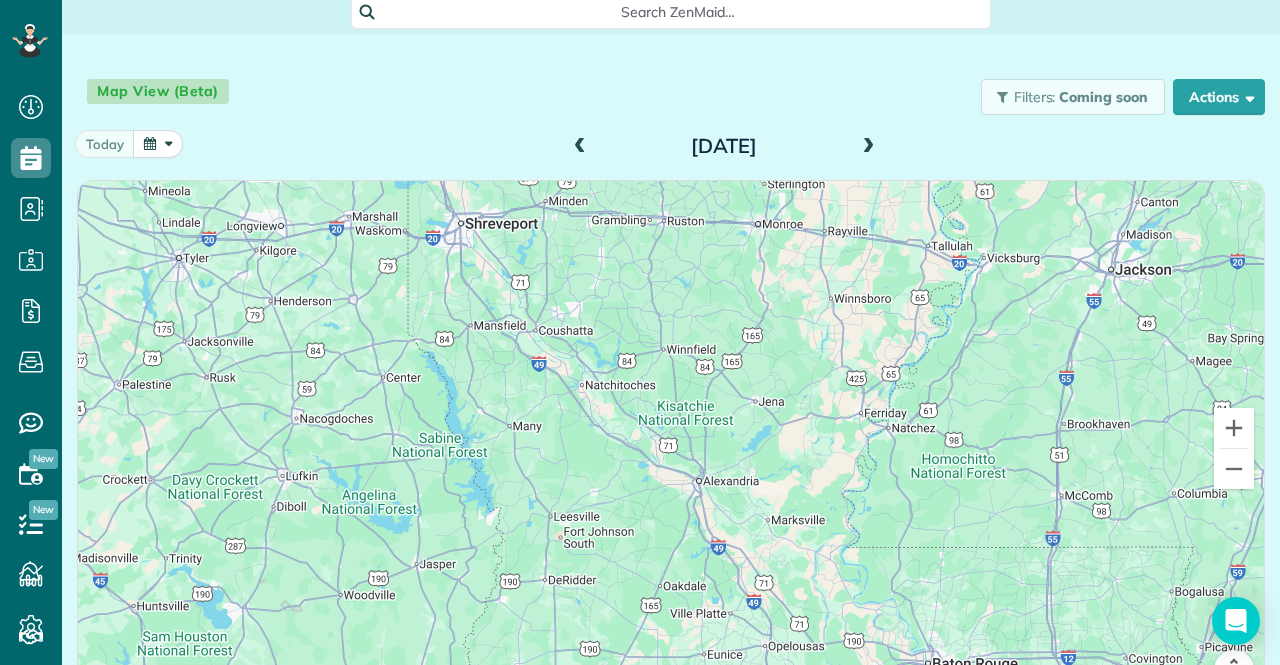 drag, startPoint x: 652, startPoint y: 419, endPoint x: 707, endPoint y: 573, distance: 163.52675 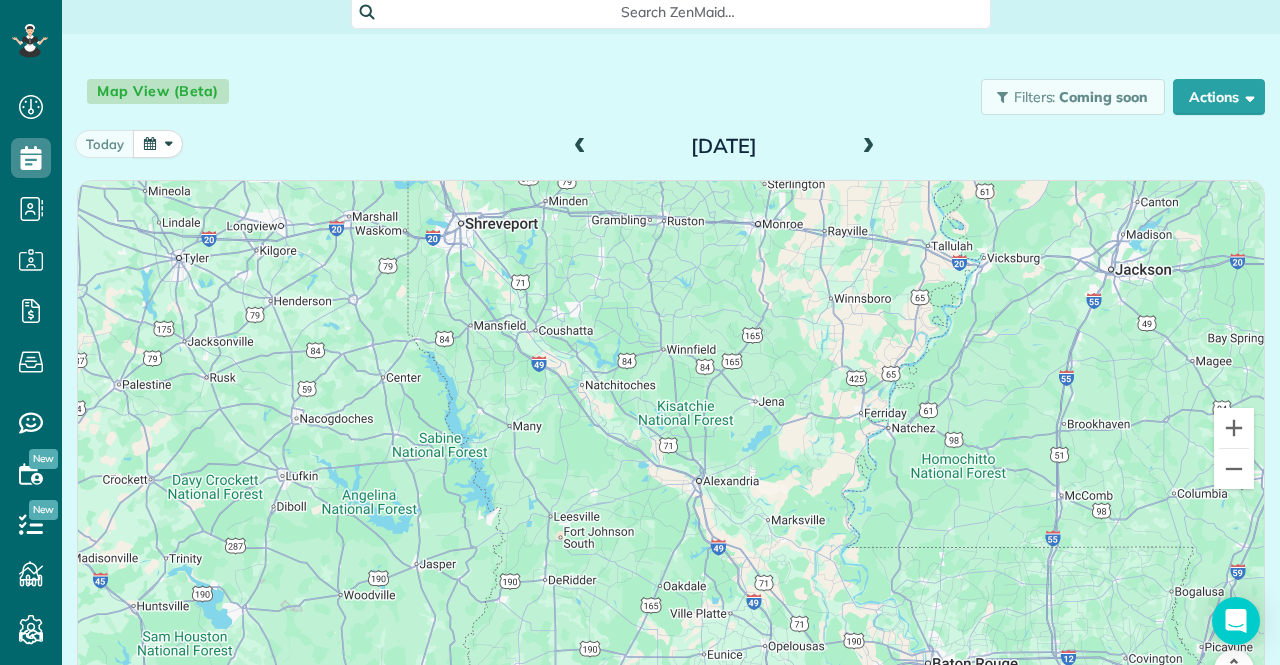click at bounding box center [671, 447] 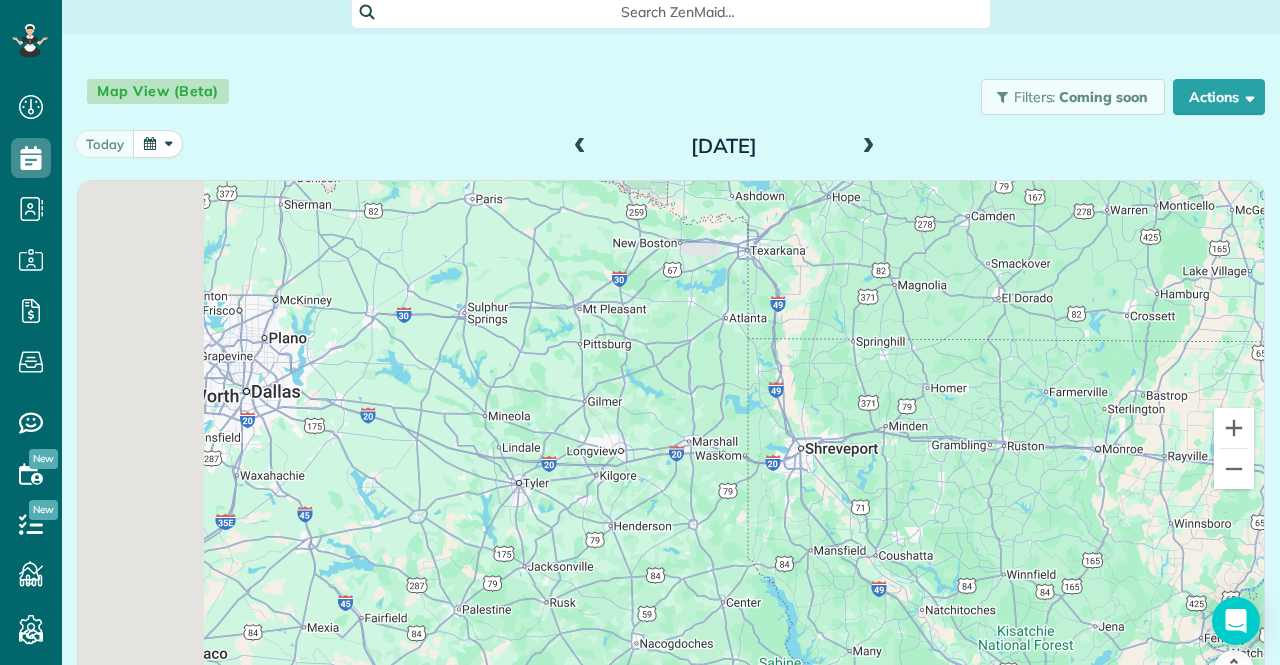 drag, startPoint x: 571, startPoint y: 500, endPoint x: 853, endPoint y: 525, distance: 283.106 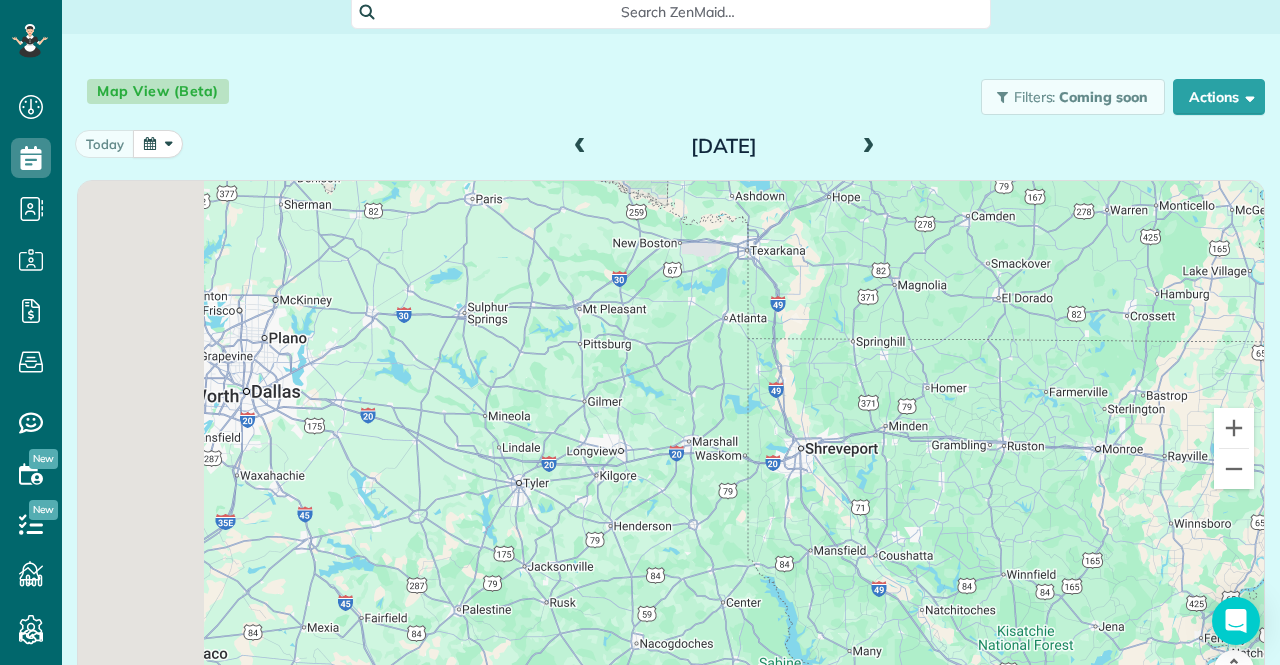 click at bounding box center [671, 447] 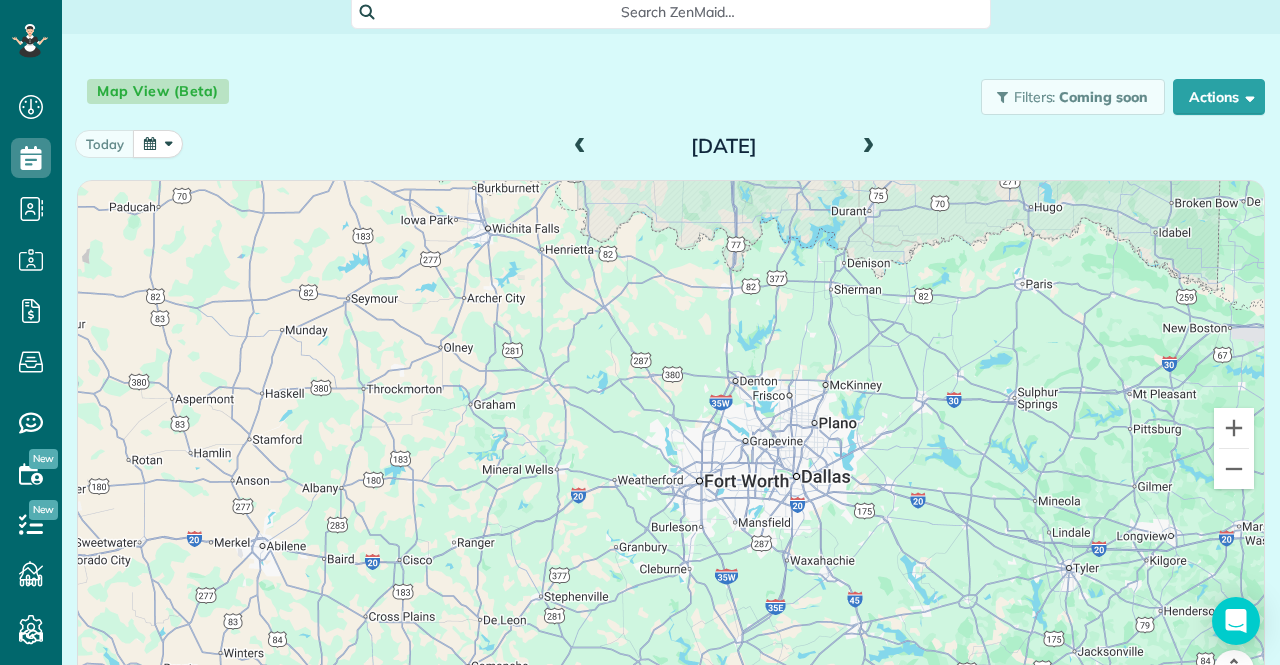 drag, startPoint x: 659, startPoint y: 484, endPoint x: 816, endPoint y: 501, distance: 157.9177 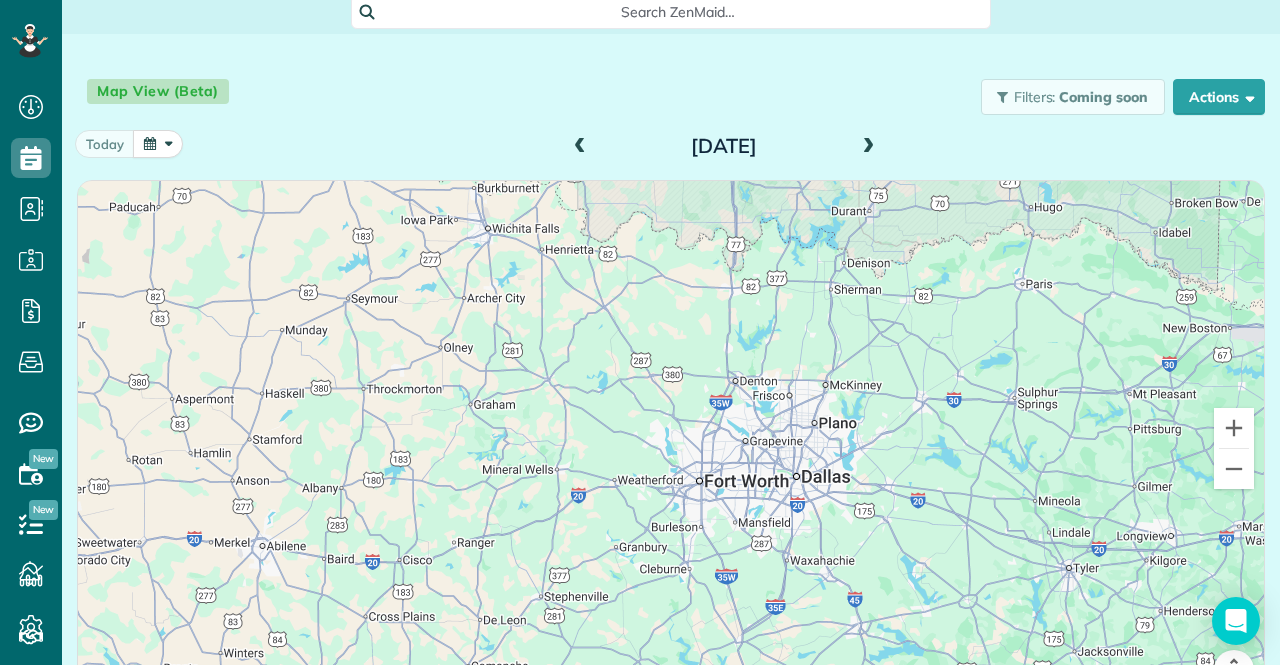 click at bounding box center (671, 447) 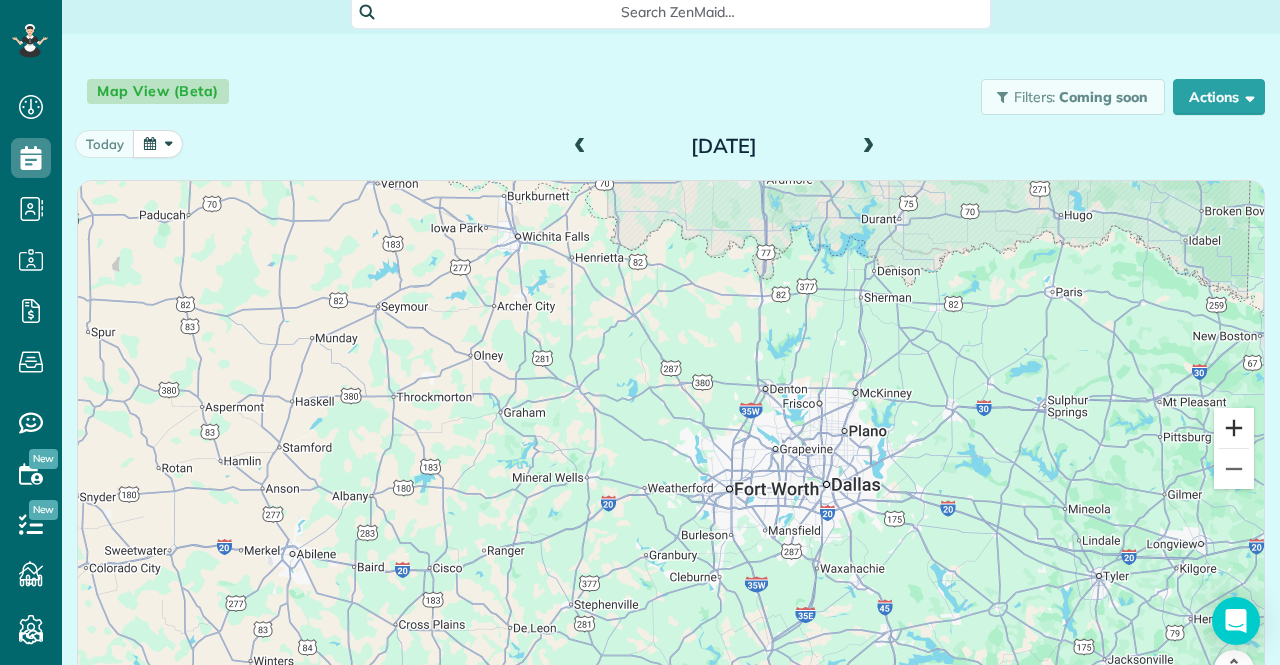 click at bounding box center [1234, 428] 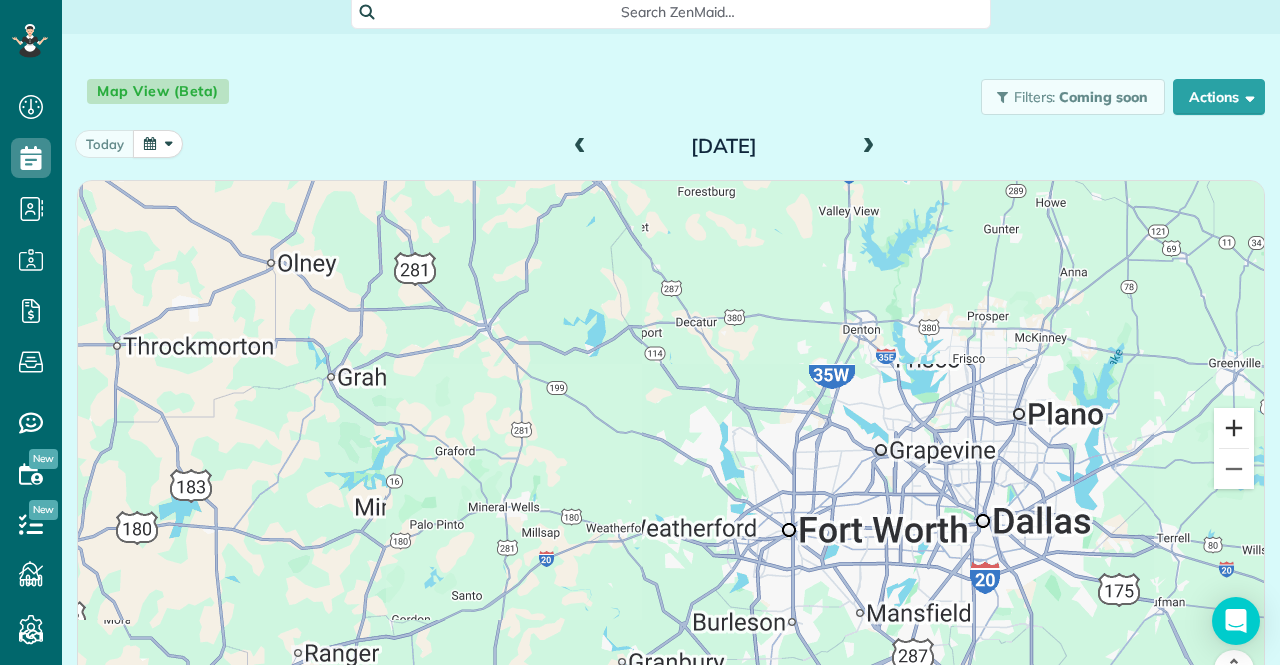 click at bounding box center [1234, 428] 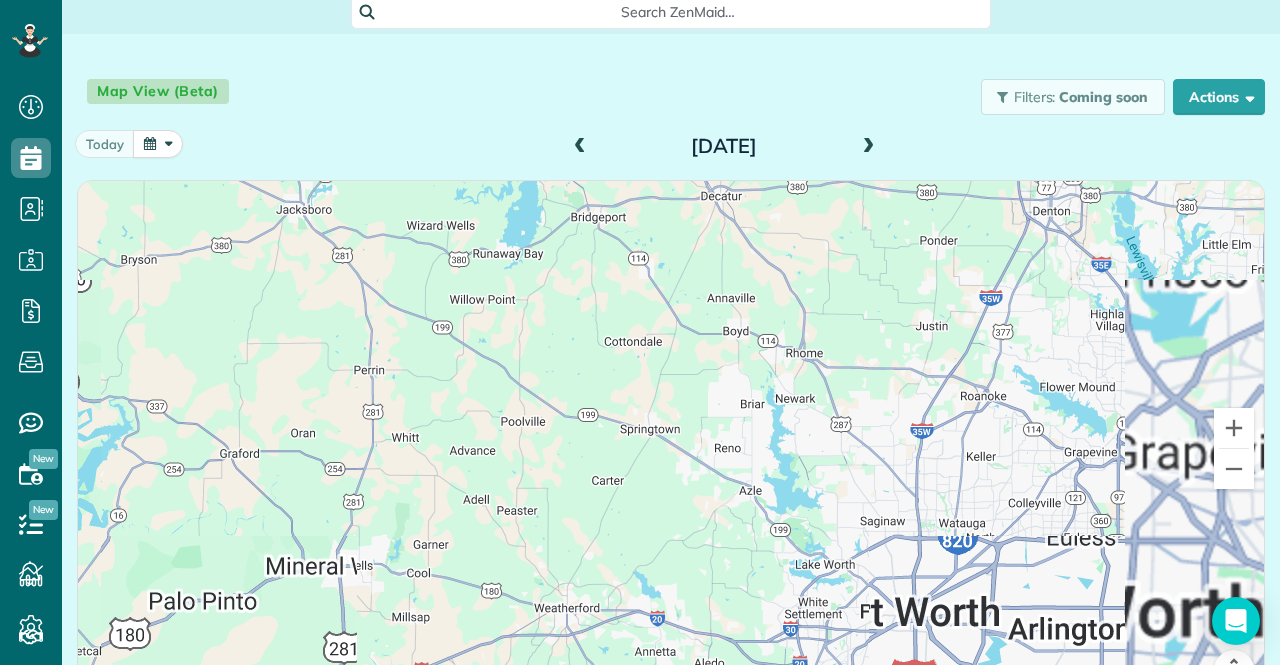 drag, startPoint x: 982, startPoint y: 406, endPoint x: 574, endPoint y: 210, distance: 452.63672 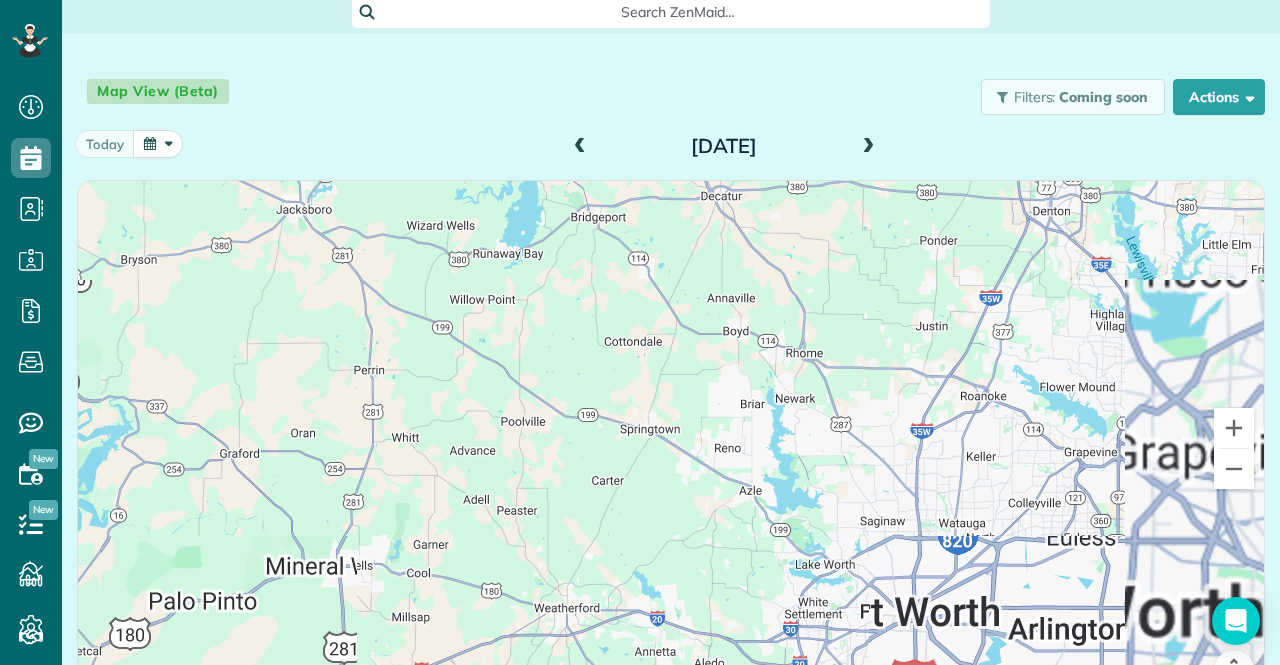click at bounding box center (671, 447) 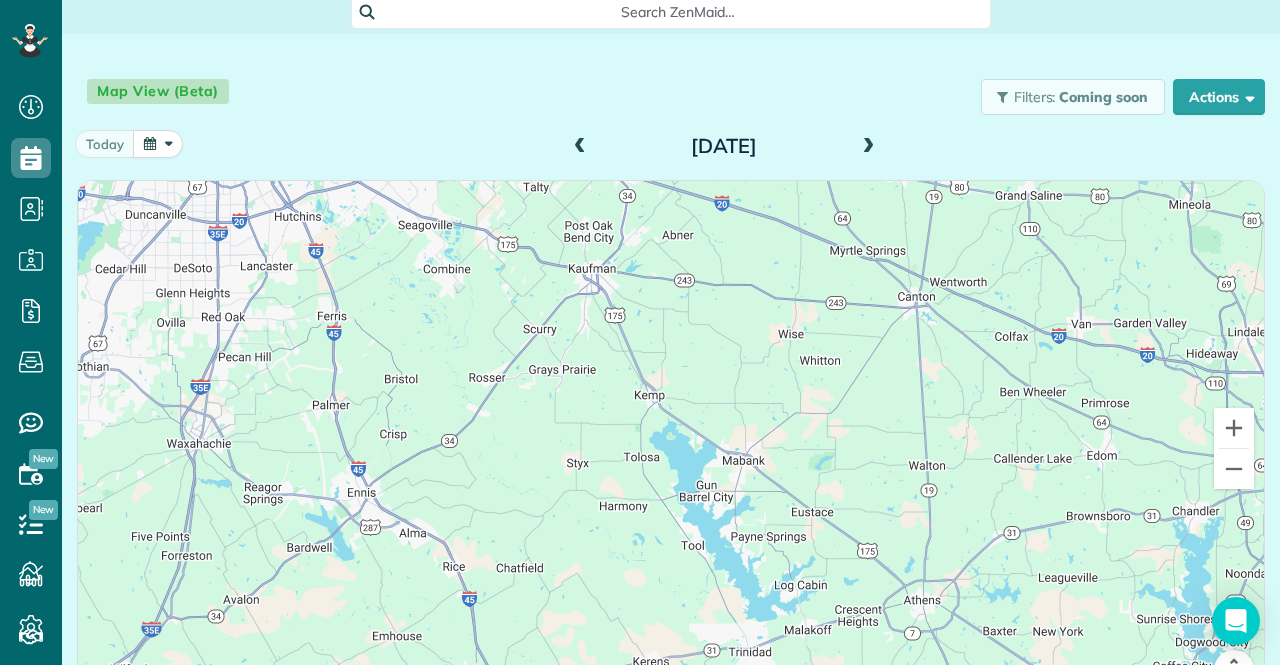 drag, startPoint x: 743, startPoint y: 419, endPoint x: 1091, endPoint y: 709, distance: 452.99448 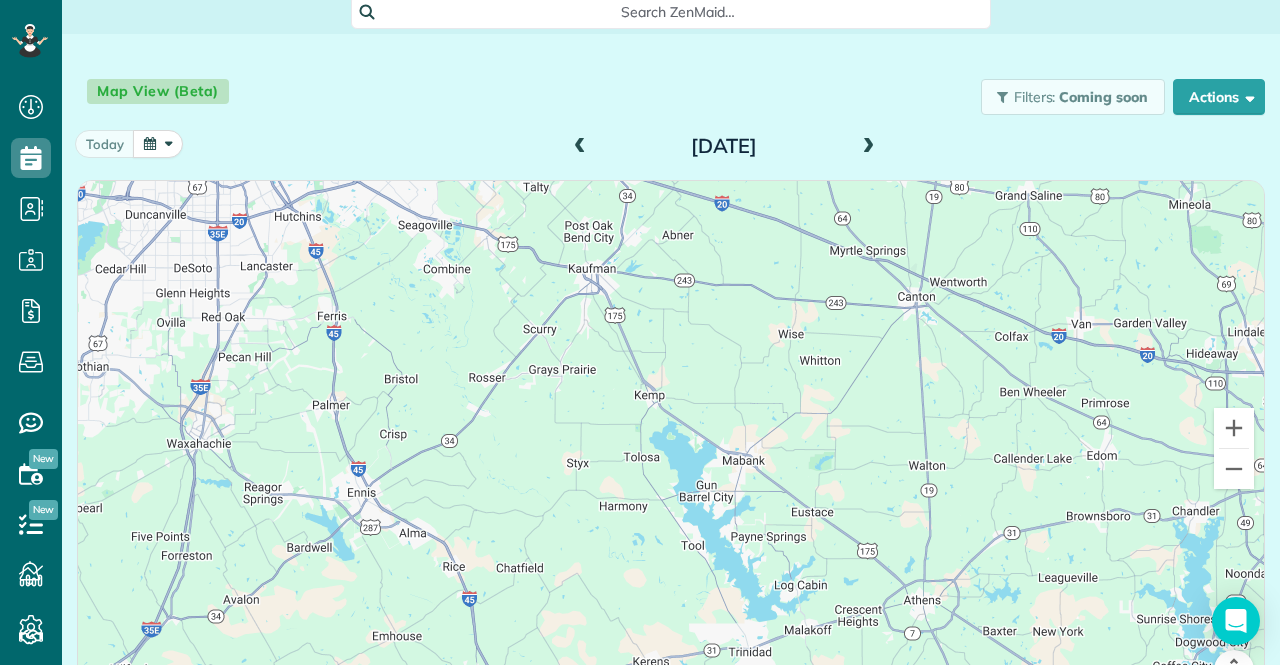 click on "Dashboard
Scheduling
Calendar View
List View
Dispatch View - Weekly scheduling (Beta)" at bounding box center [640, 332] 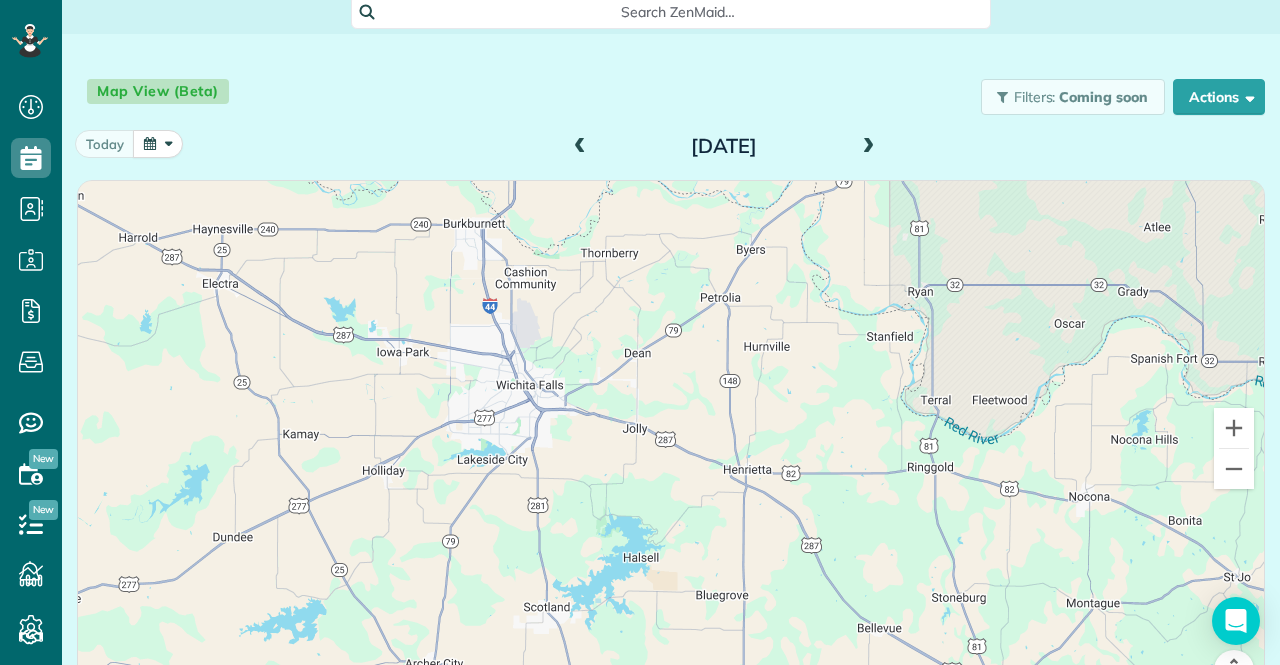 drag, startPoint x: 908, startPoint y: 603, endPoint x: 608, endPoint y: 295, distance: 429.95813 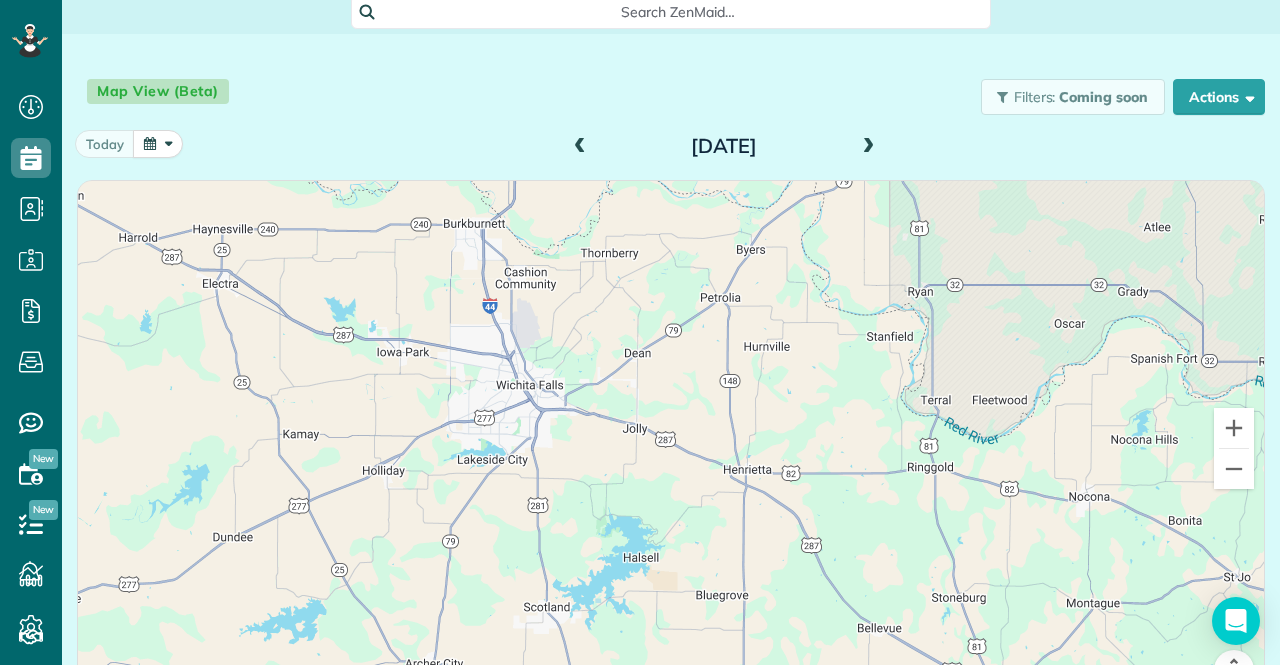 click at bounding box center (671, 447) 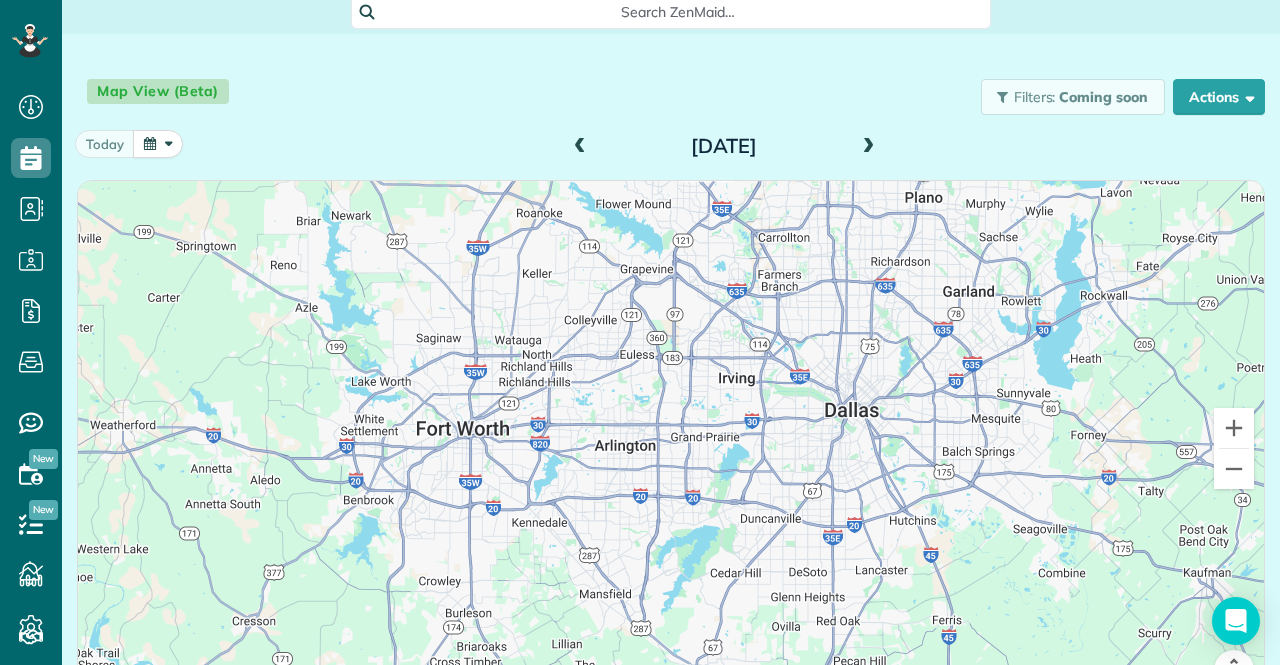 drag, startPoint x: 632, startPoint y: 292, endPoint x: 850, endPoint y: 503, distance: 303.3892 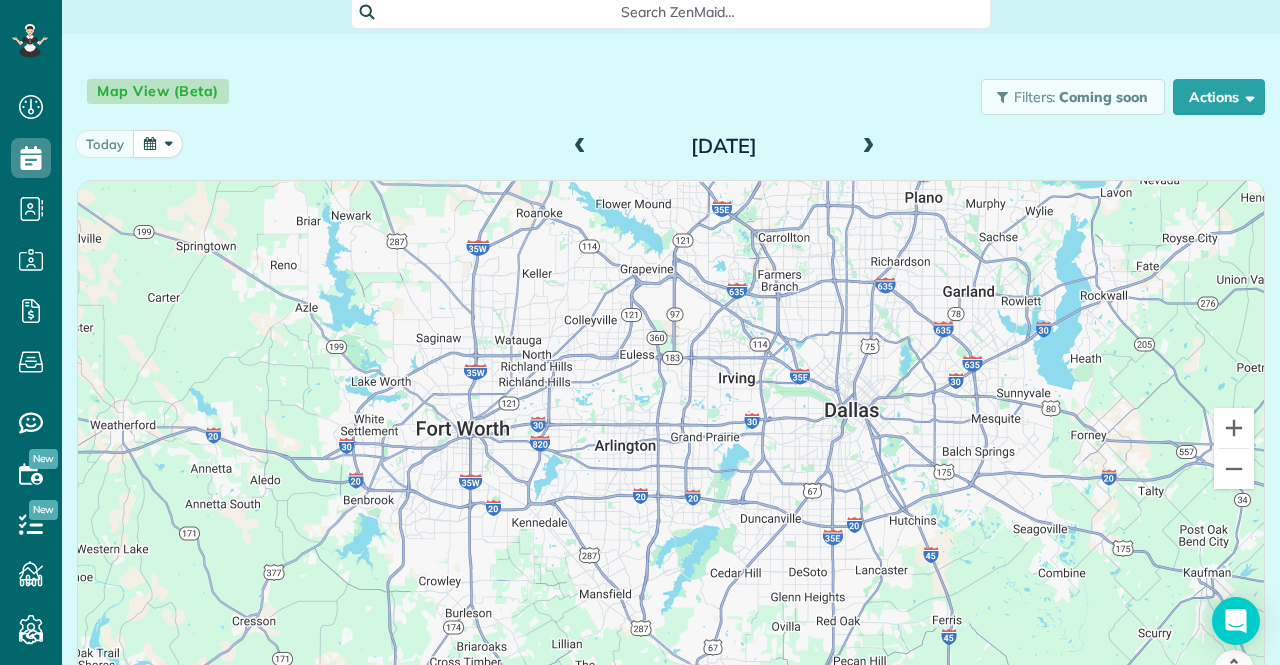 click at bounding box center (671, 447) 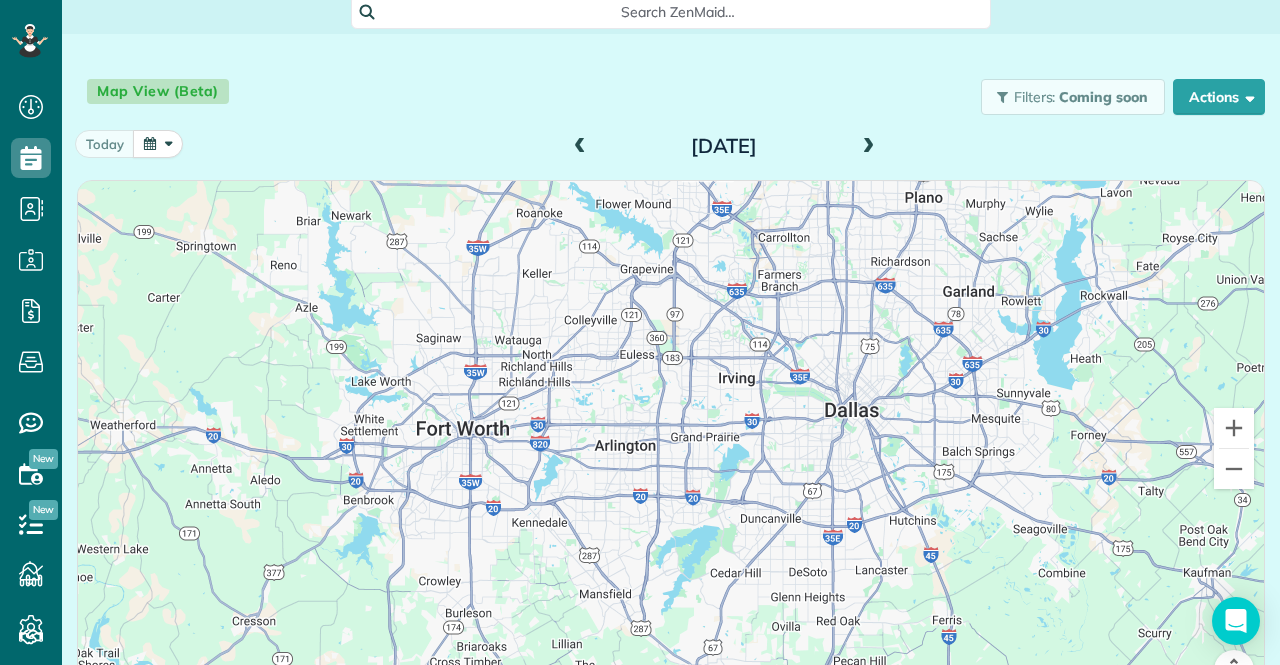 click at bounding box center (671, 447) 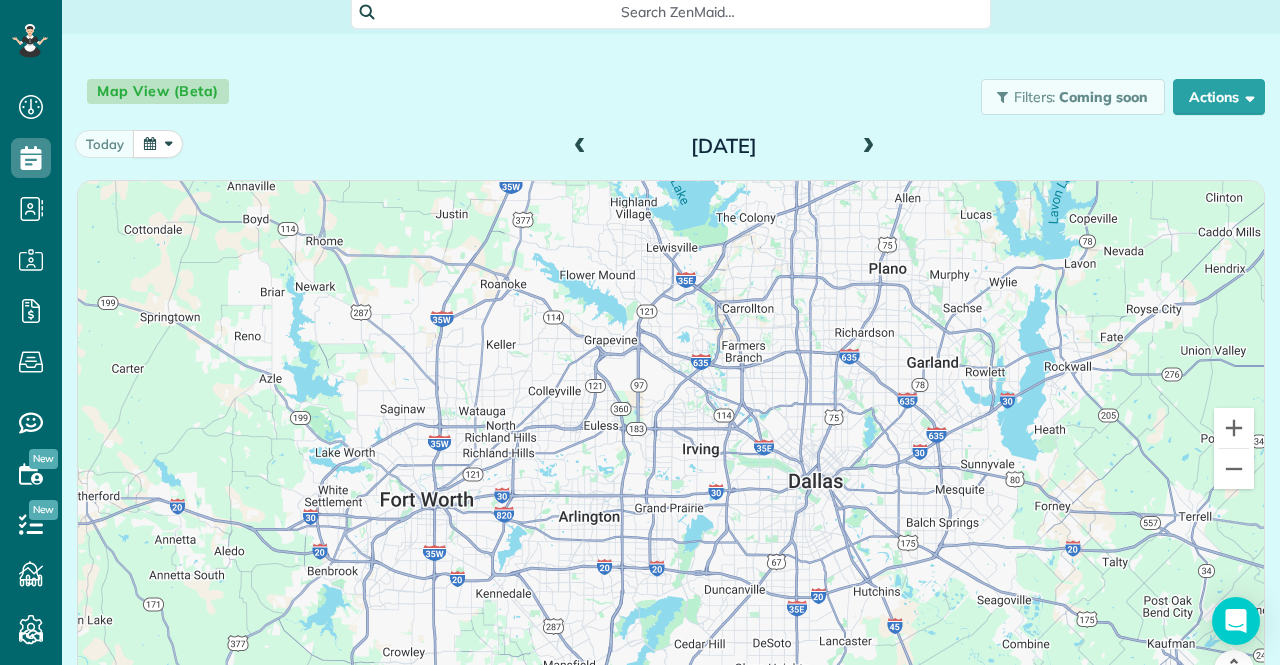 drag, startPoint x: 744, startPoint y: 481, endPoint x: 702, endPoint y: 468, distance: 43.965897 